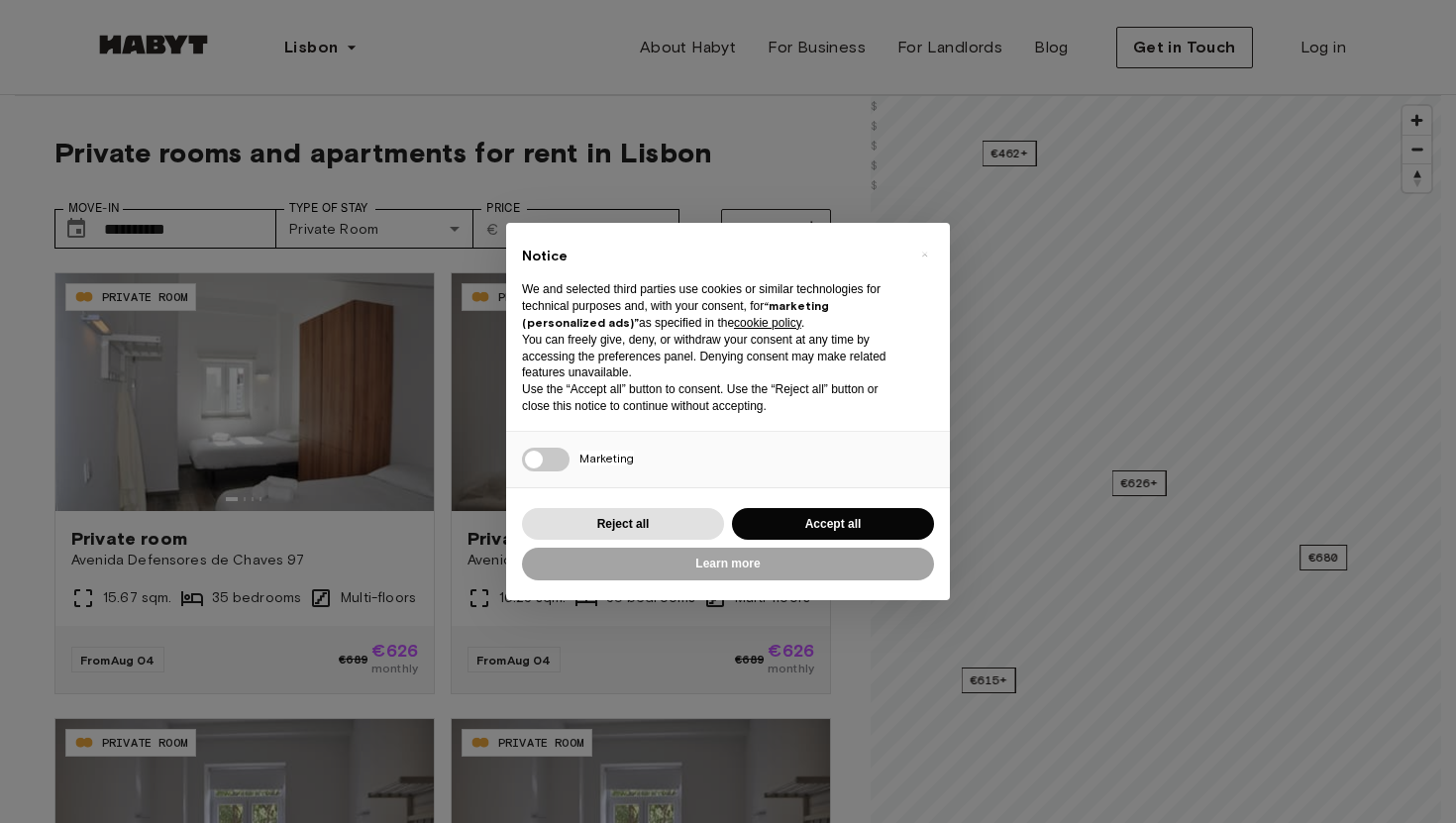 scroll, scrollTop: 0, scrollLeft: 0, axis: both 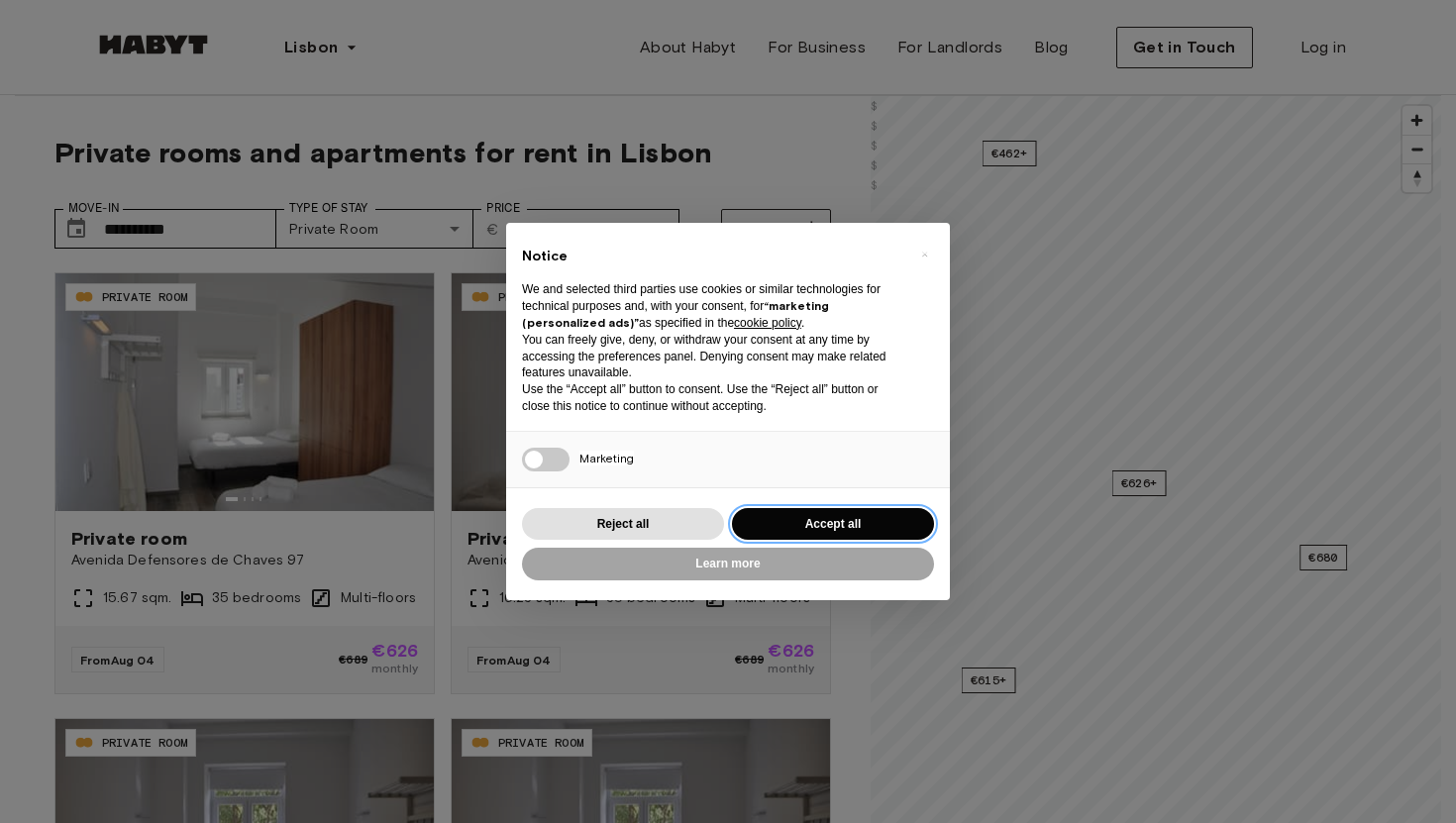 click on "Accept all" at bounding box center (833, 524) 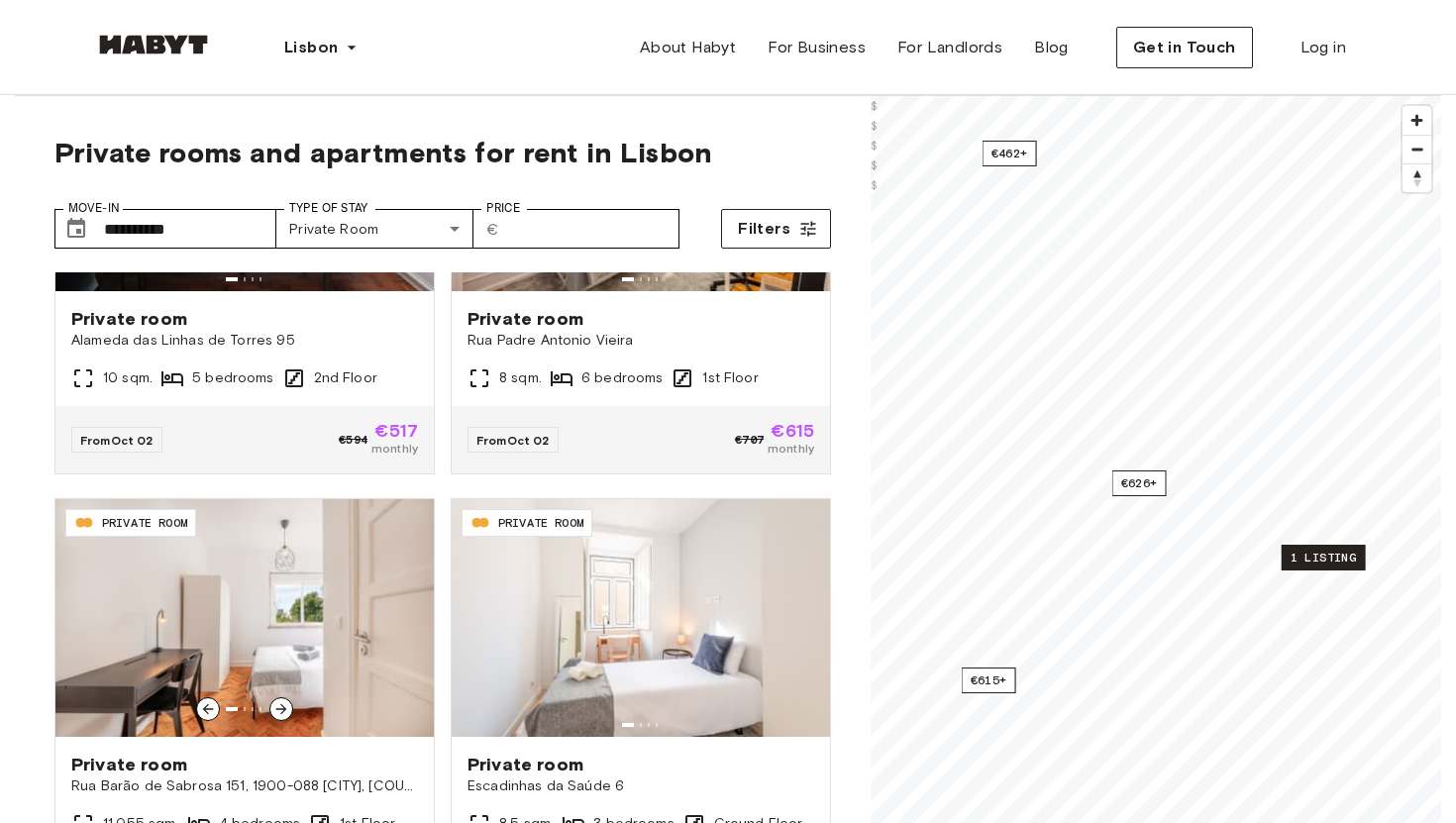 scroll, scrollTop: 2089, scrollLeft: 0, axis: vertical 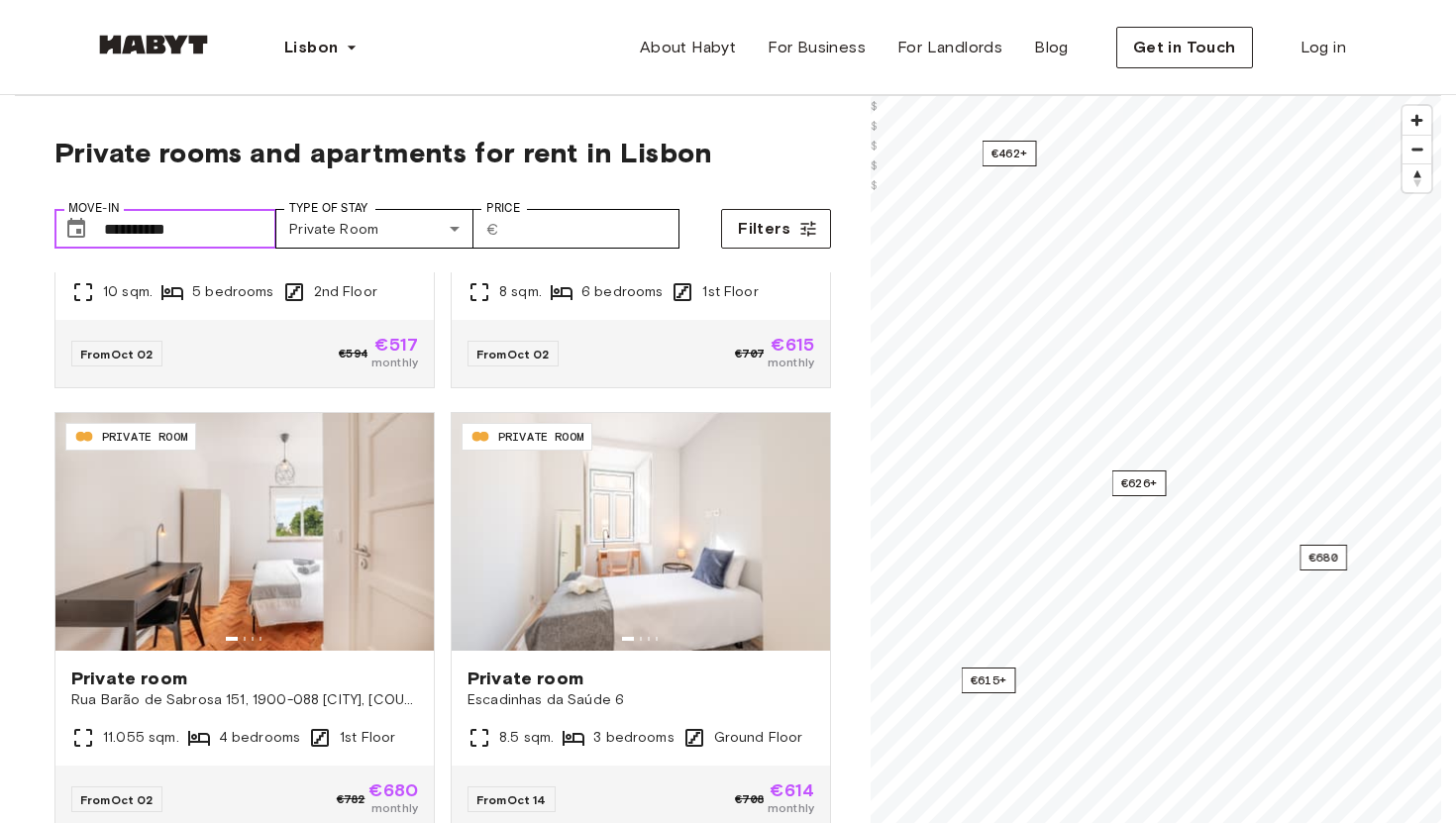 click on "**********" at bounding box center [190, 229] 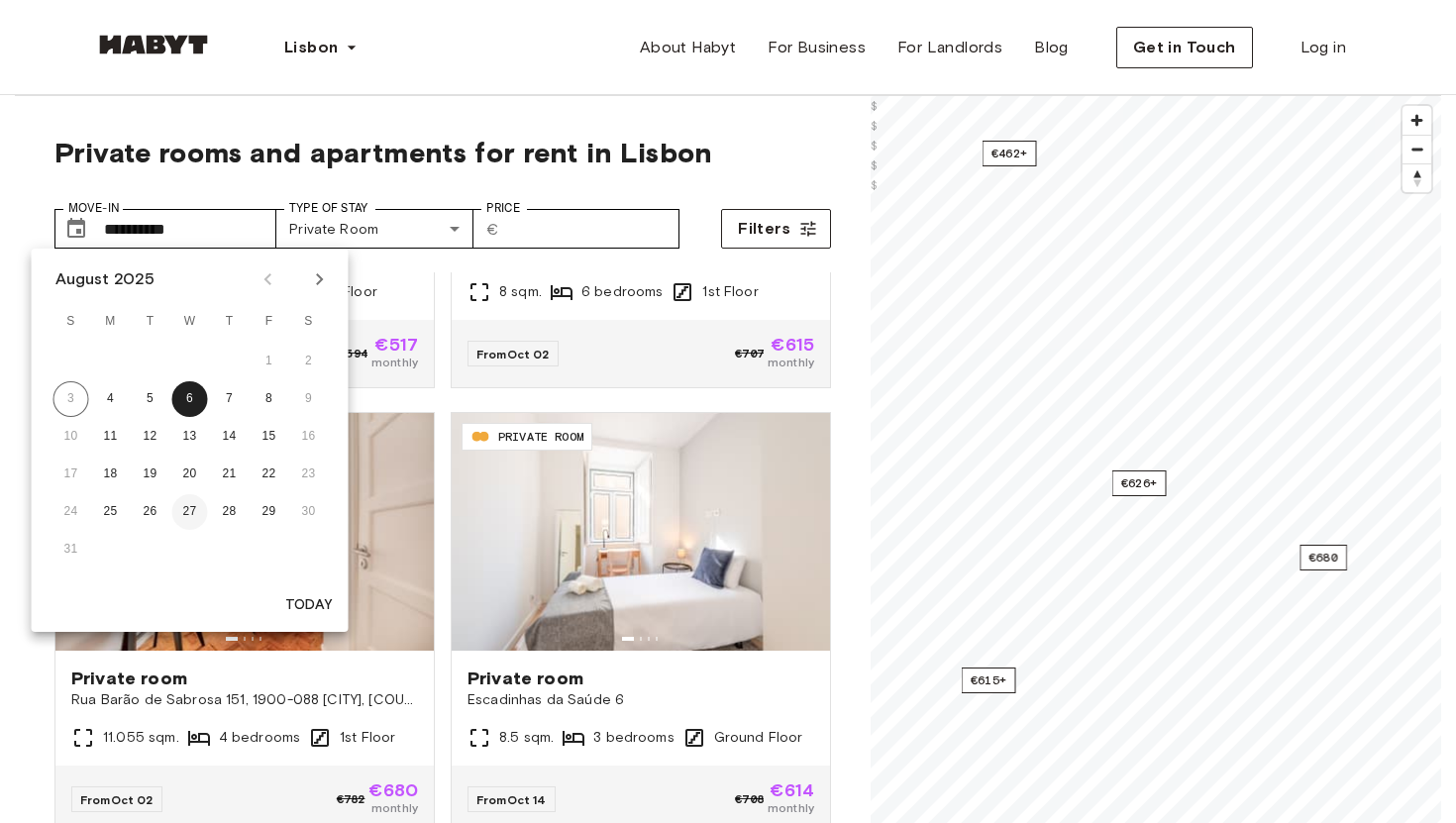 click on "27" at bounding box center [190, 512] 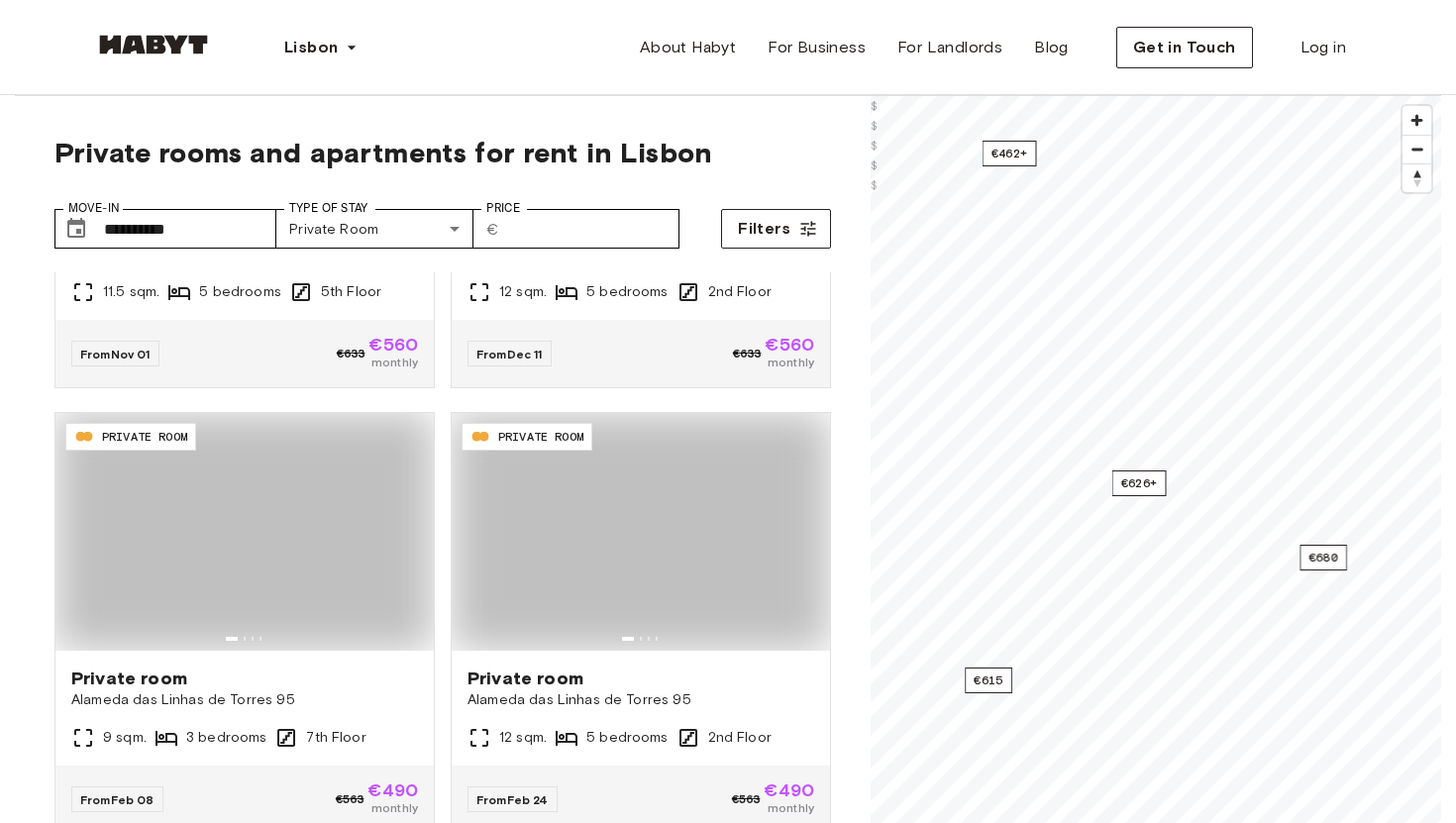 type on "**********" 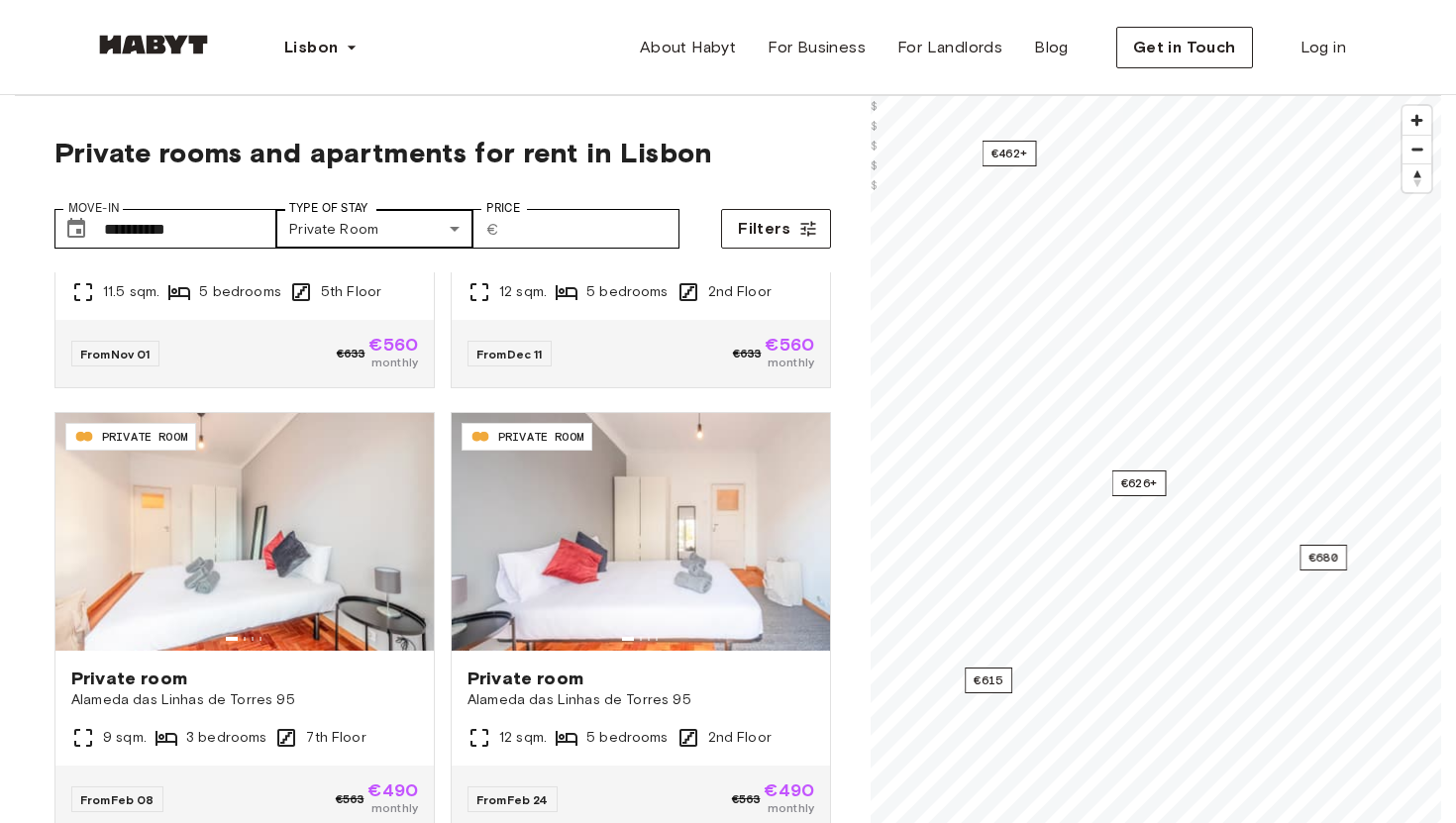 click on "**********" at bounding box center (728, 2431) 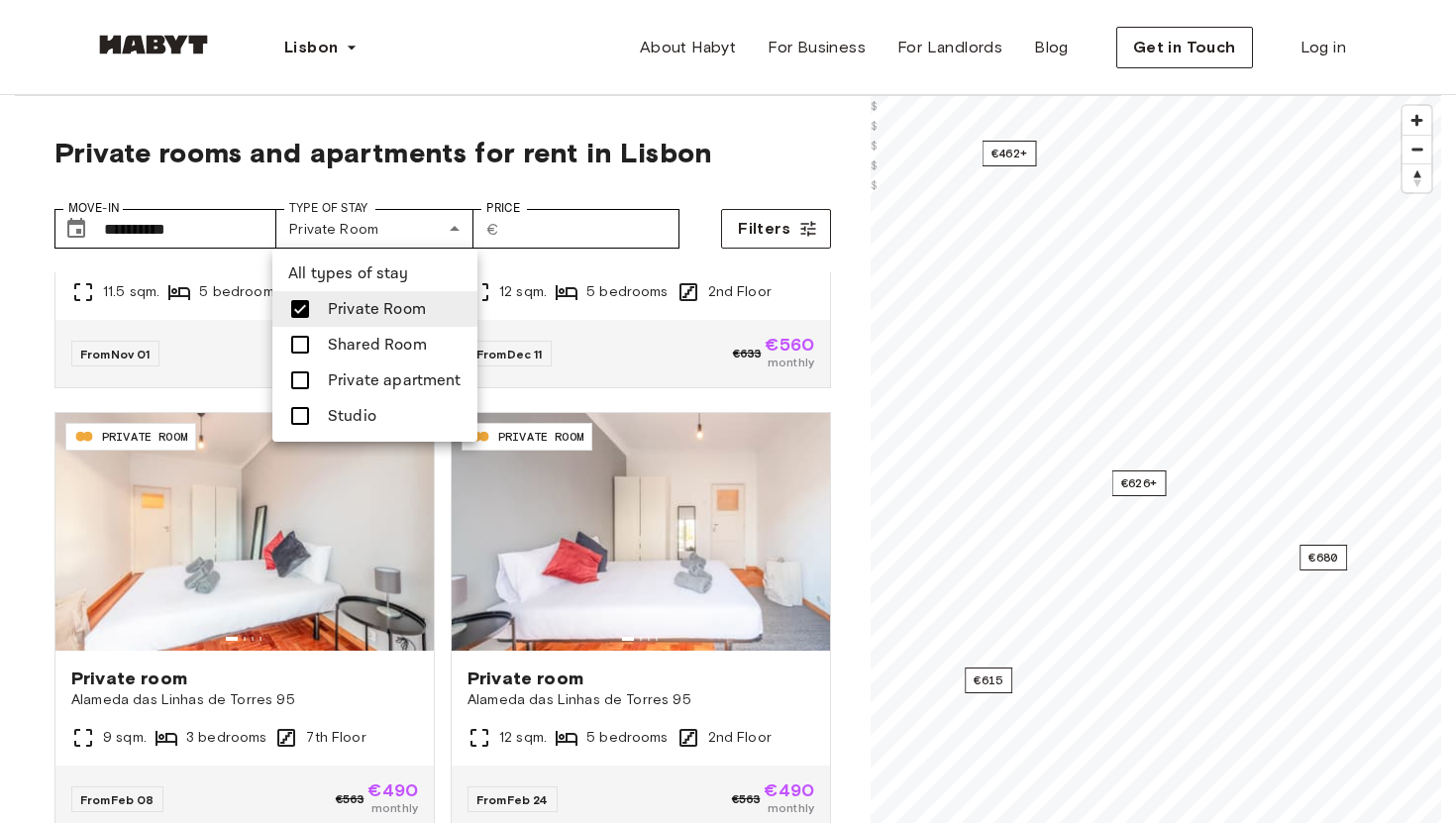 click at bounding box center (728, 411) 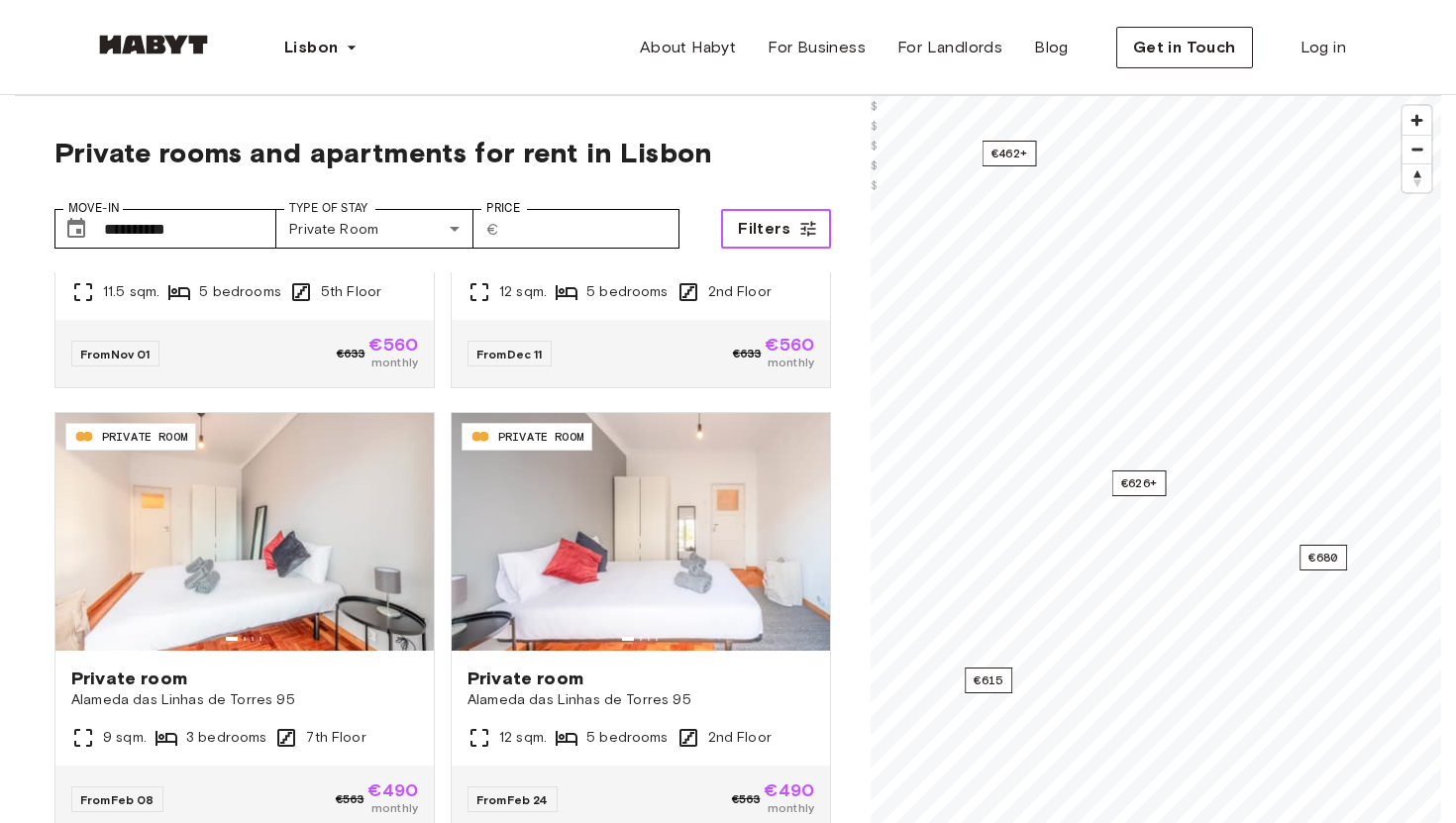 click on "Filters" at bounding box center (776, 229) 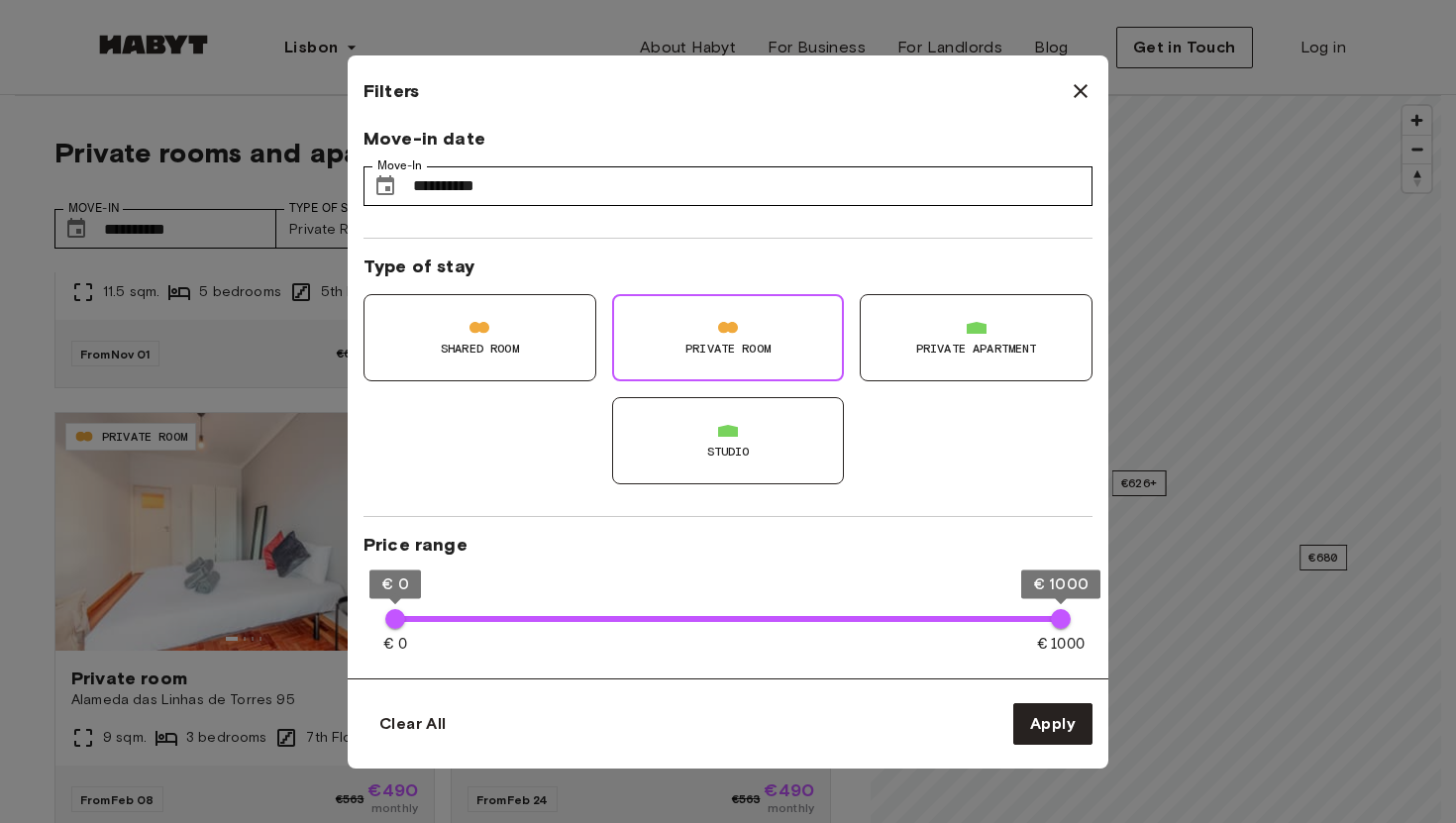 click on "Private Room" at bounding box center [728, 338] 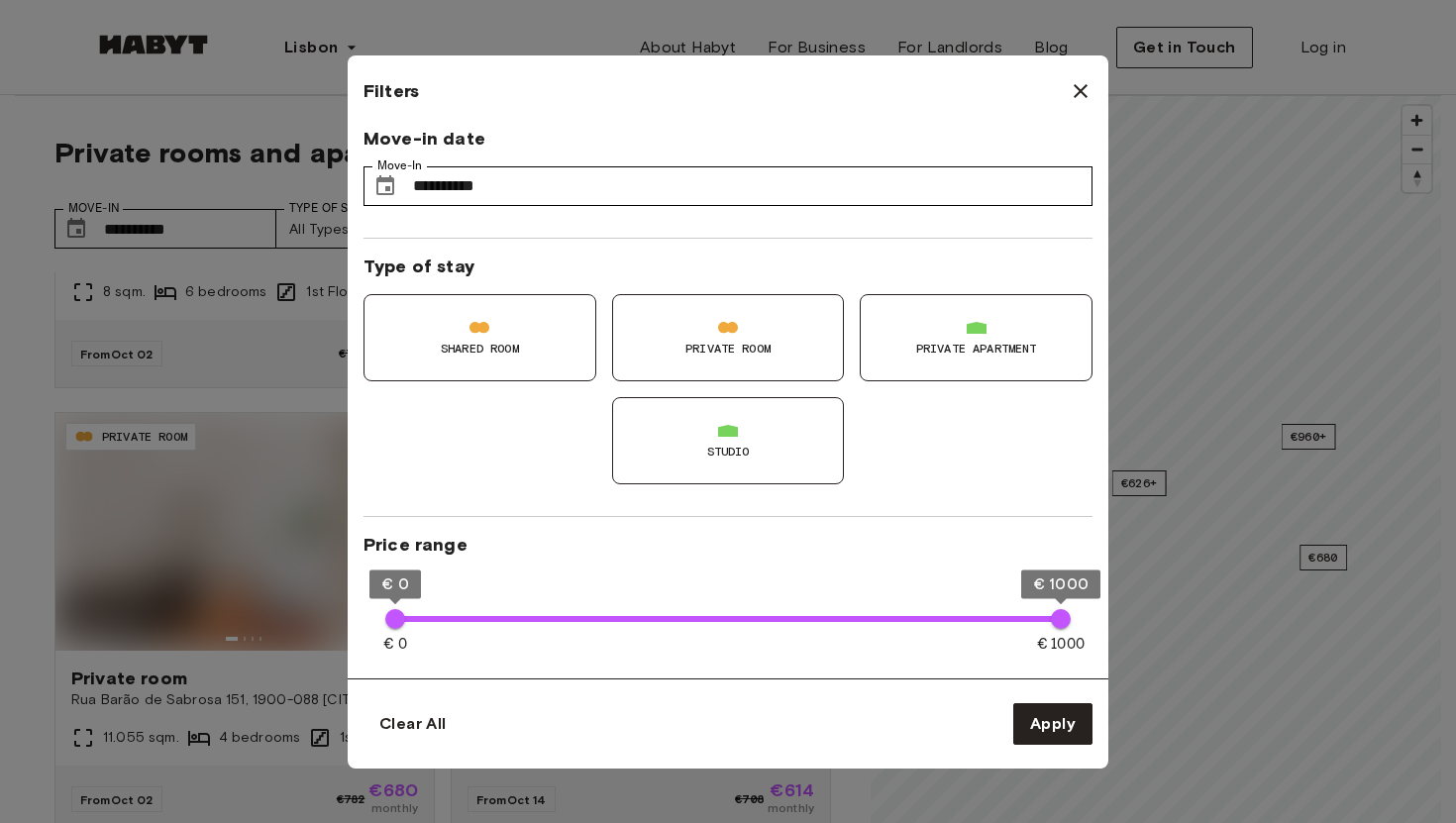 type on "**" 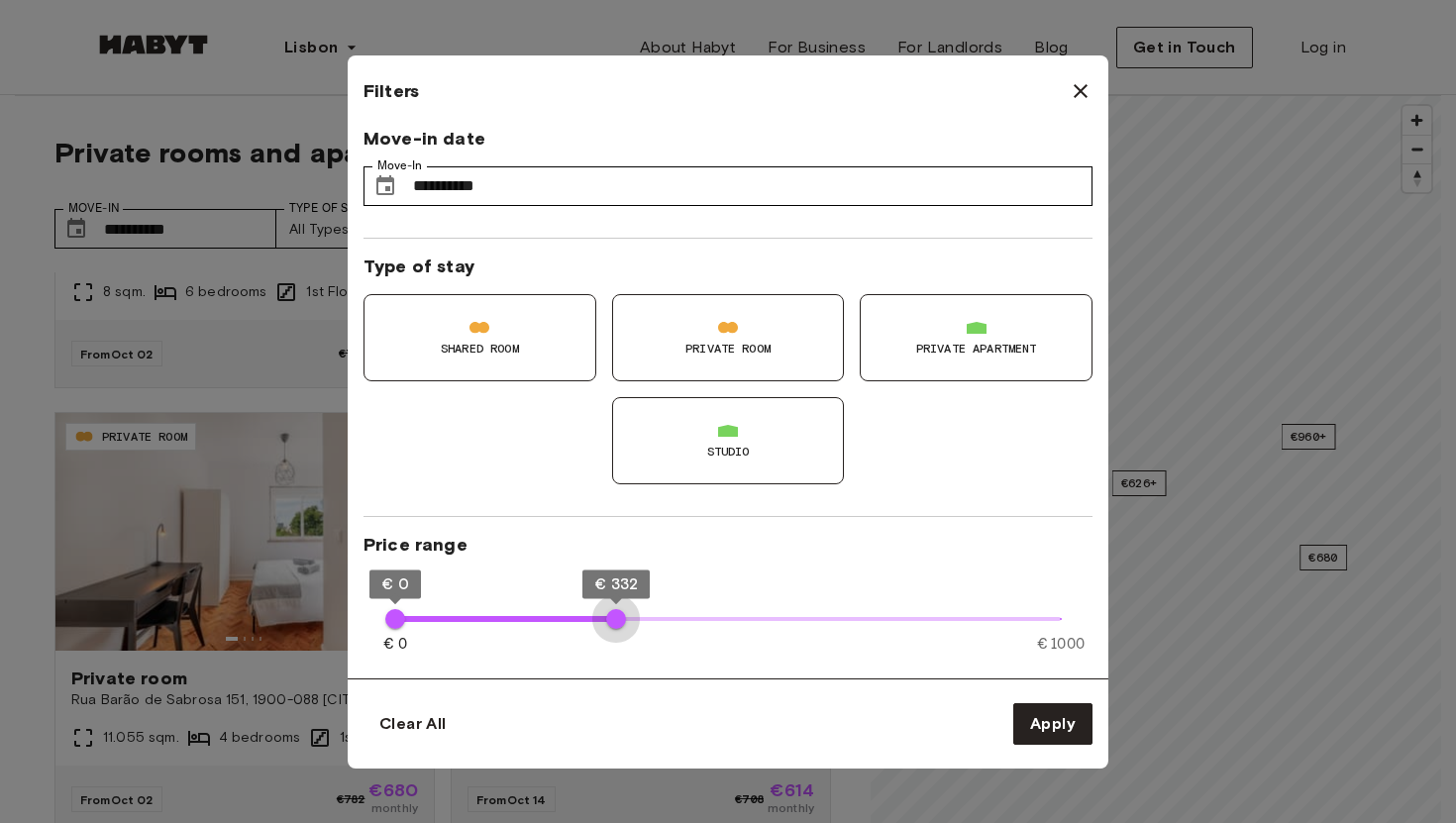 type on "***" 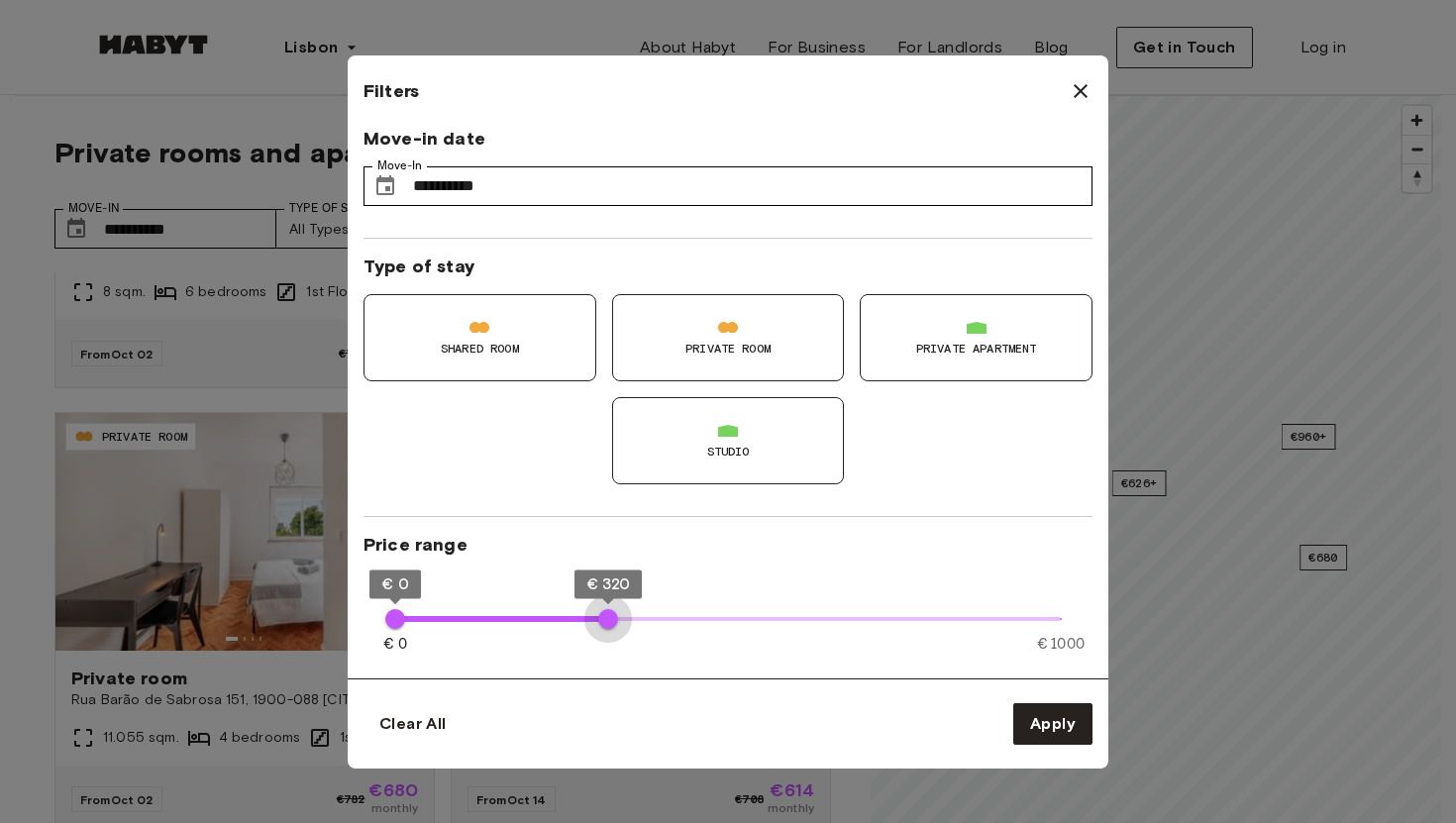 drag, startPoint x: 1061, startPoint y: 618, endPoint x: 608, endPoint y: 608, distance: 453.1104 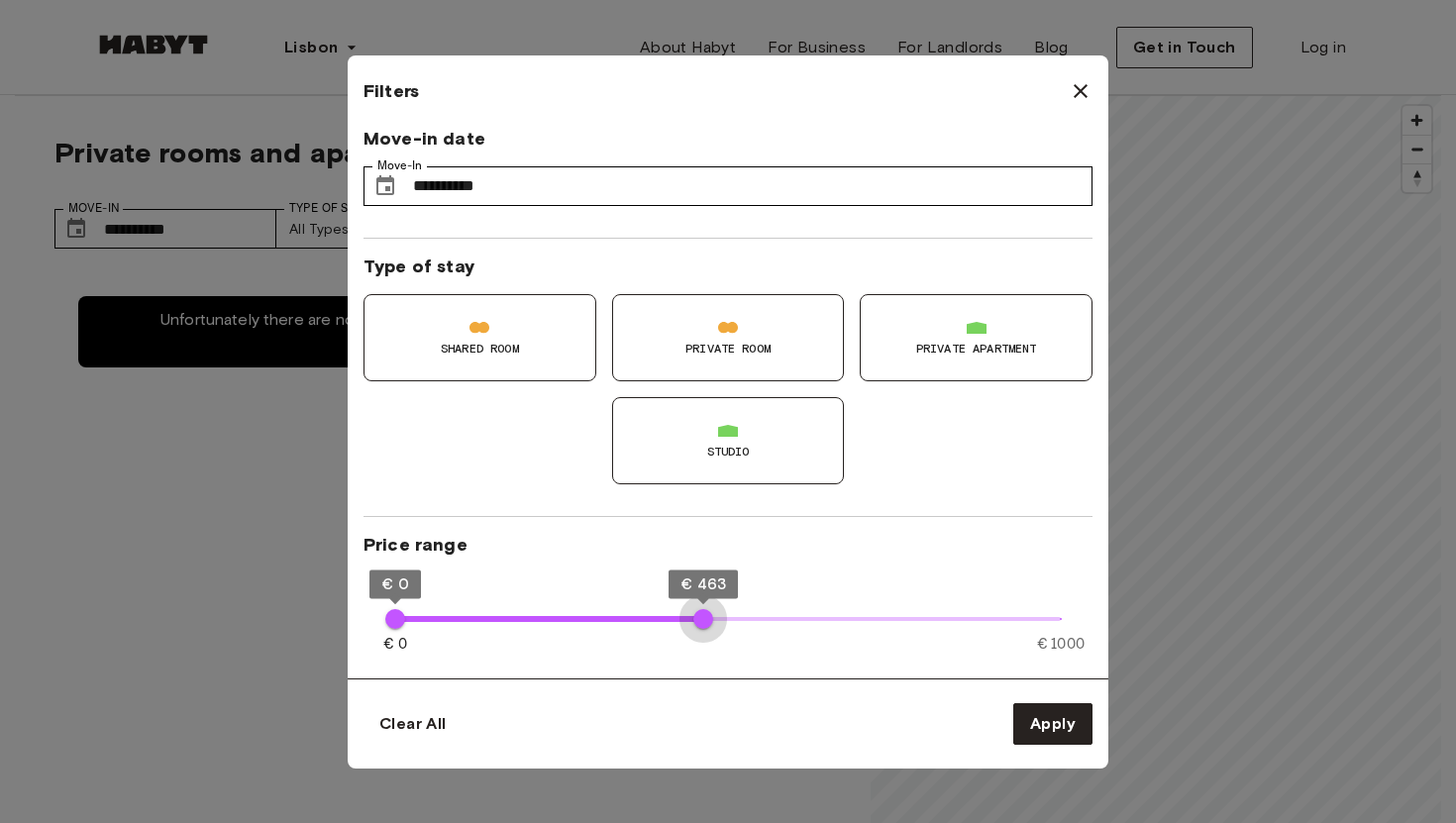 type on "***" 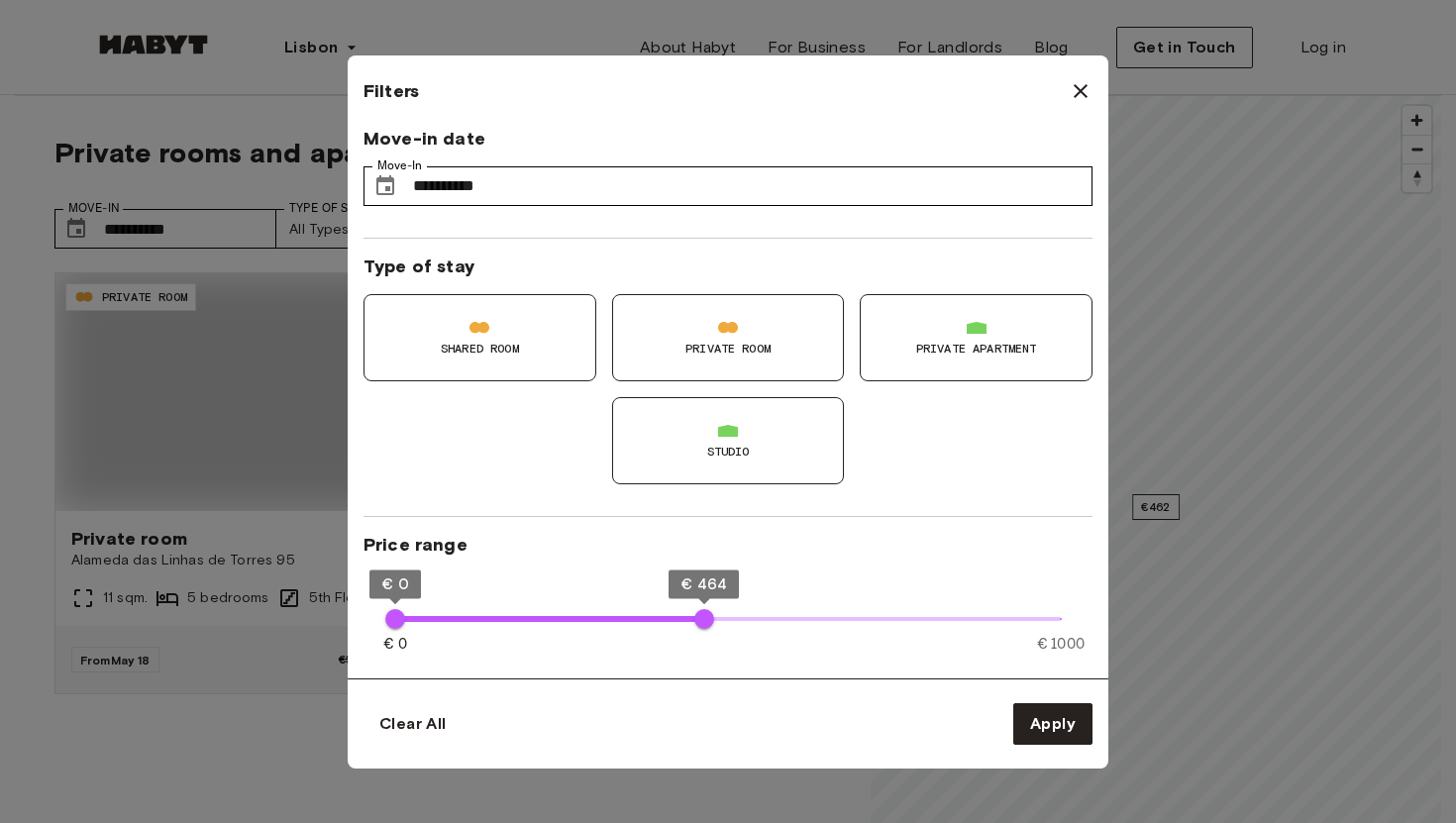 type on "**" 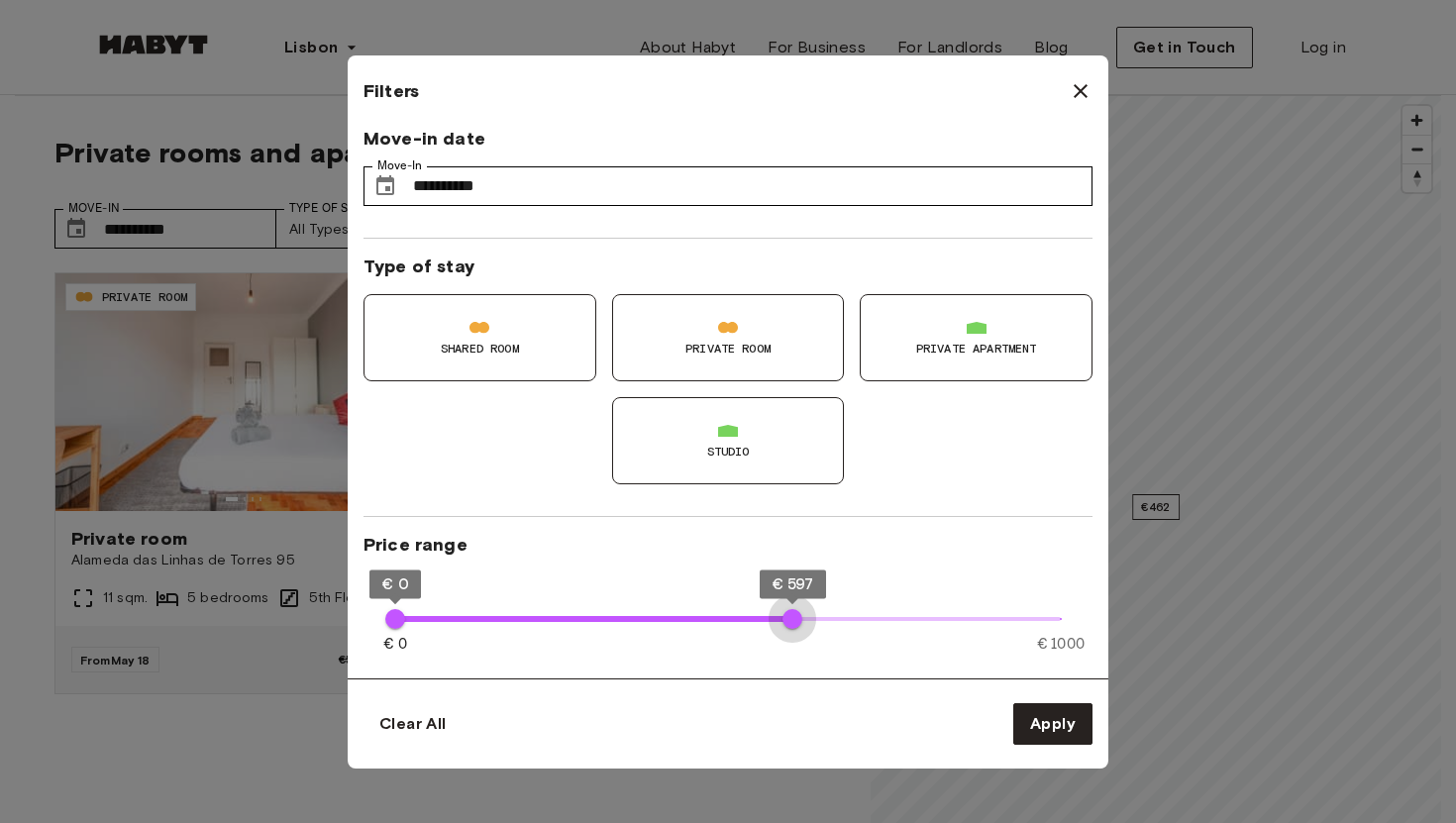 type on "***" 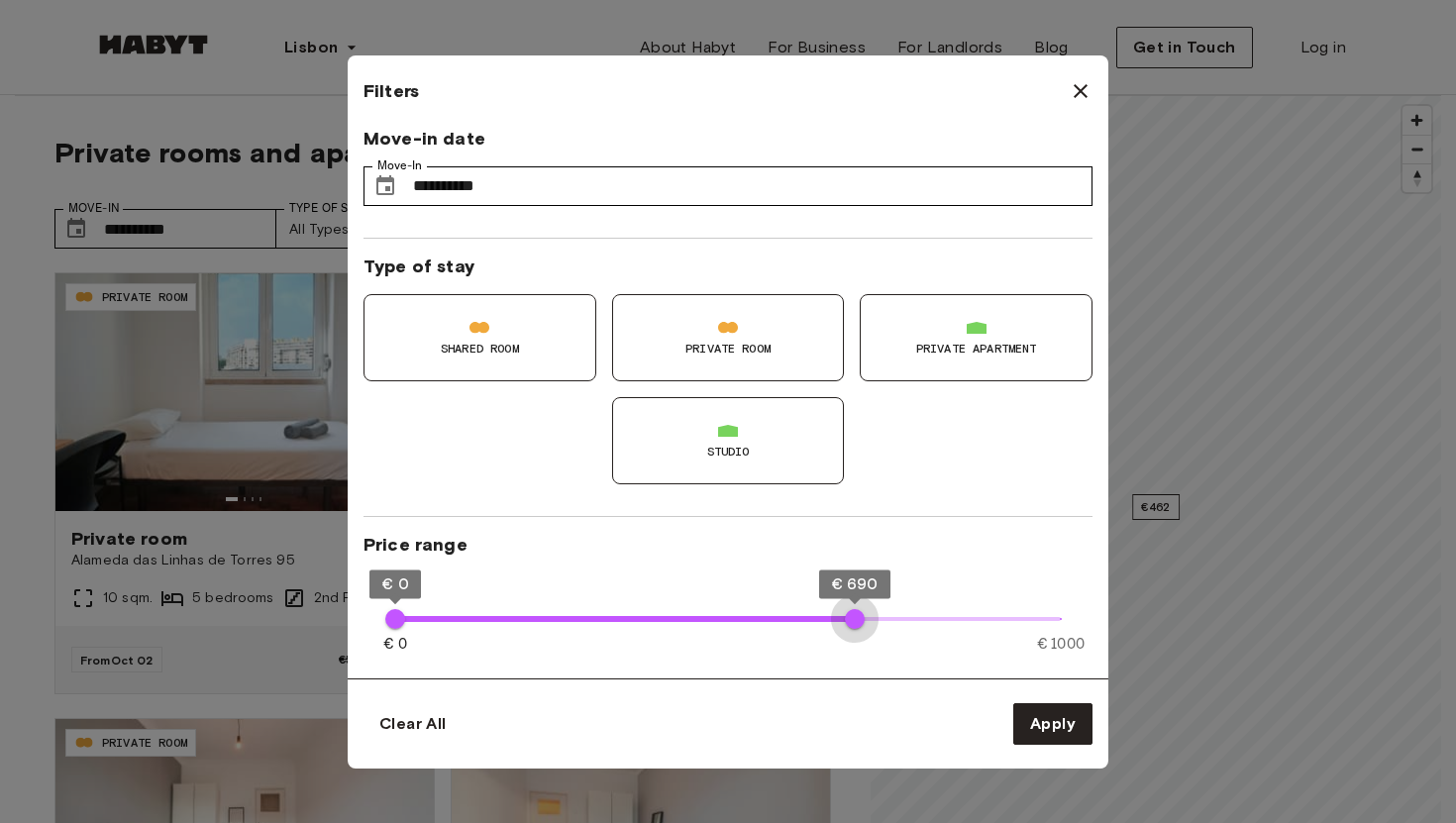 type on "***" 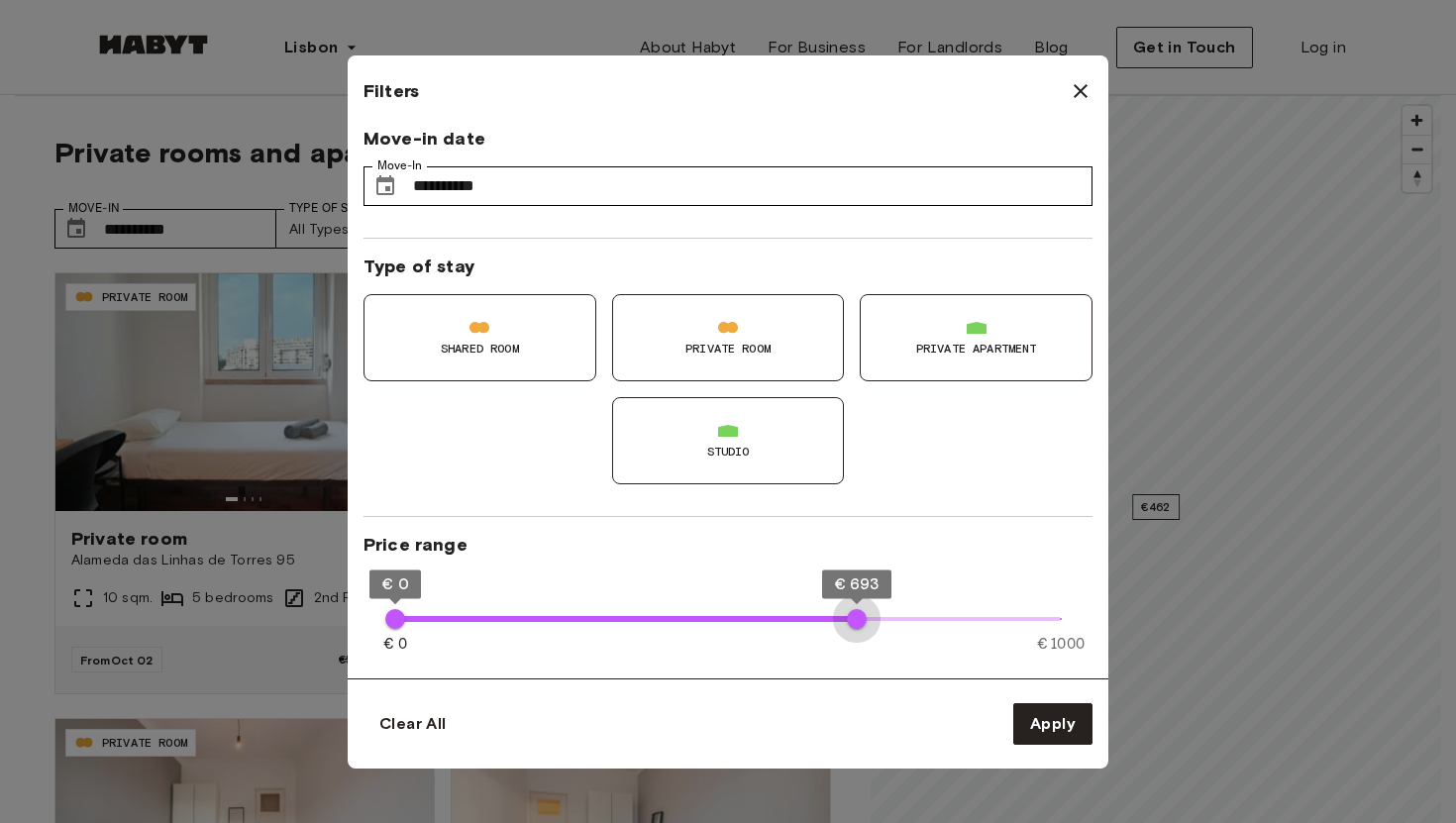 drag, startPoint x: 791, startPoint y: 624, endPoint x: 857, endPoint y: 626, distance: 66.0303 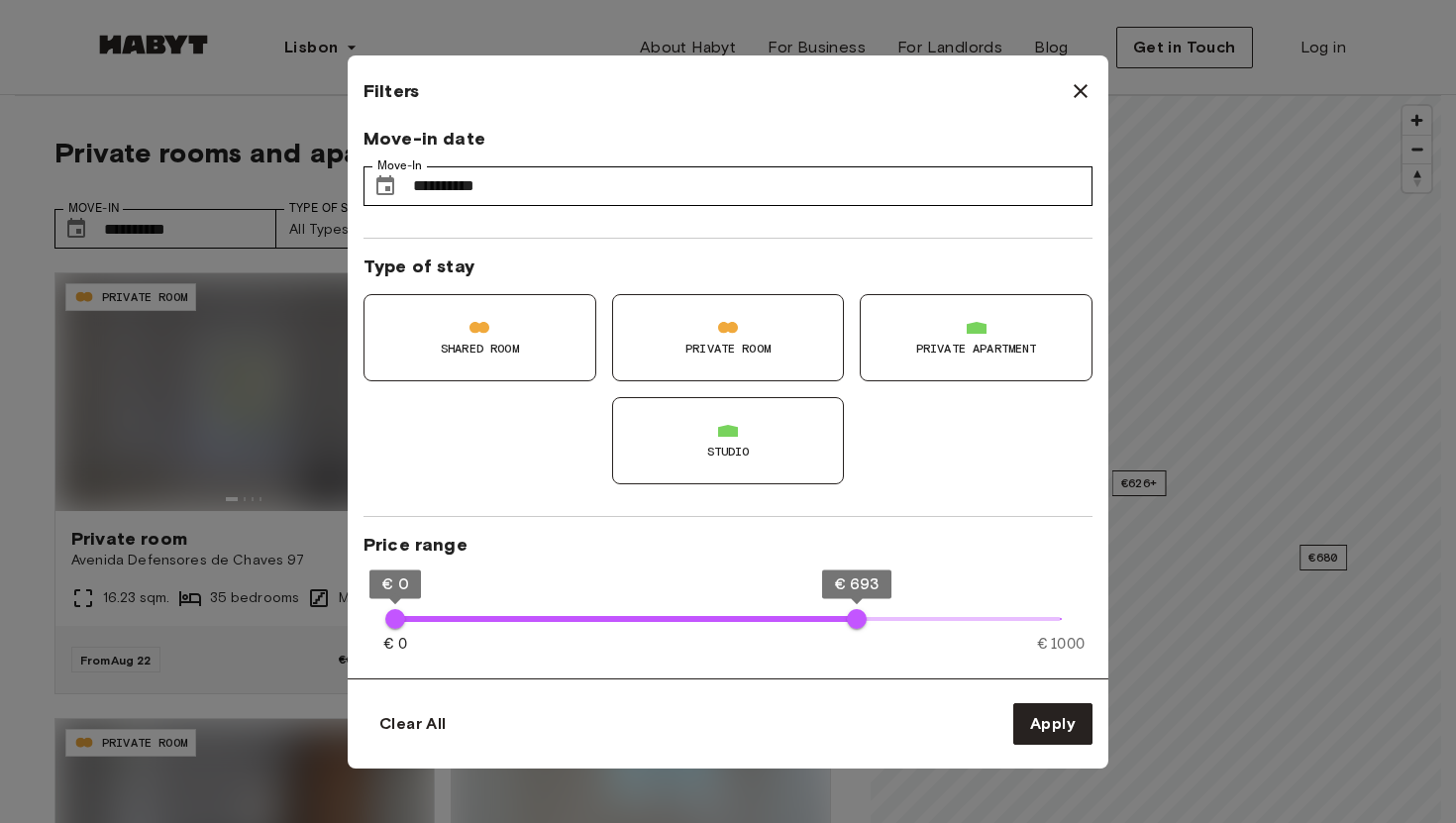 type on "**" 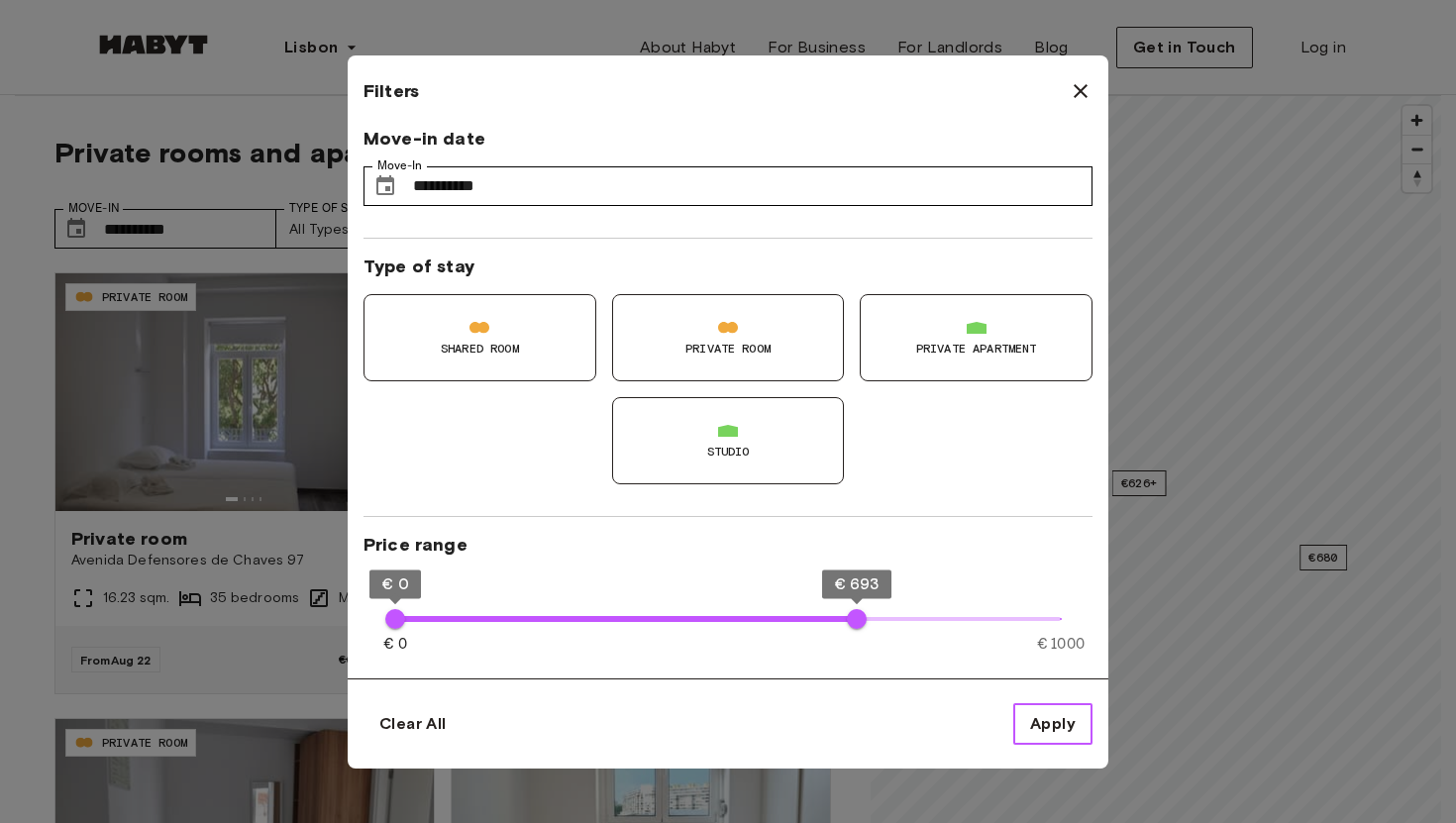 click on "Apply" at bounding box center (1053, 724) 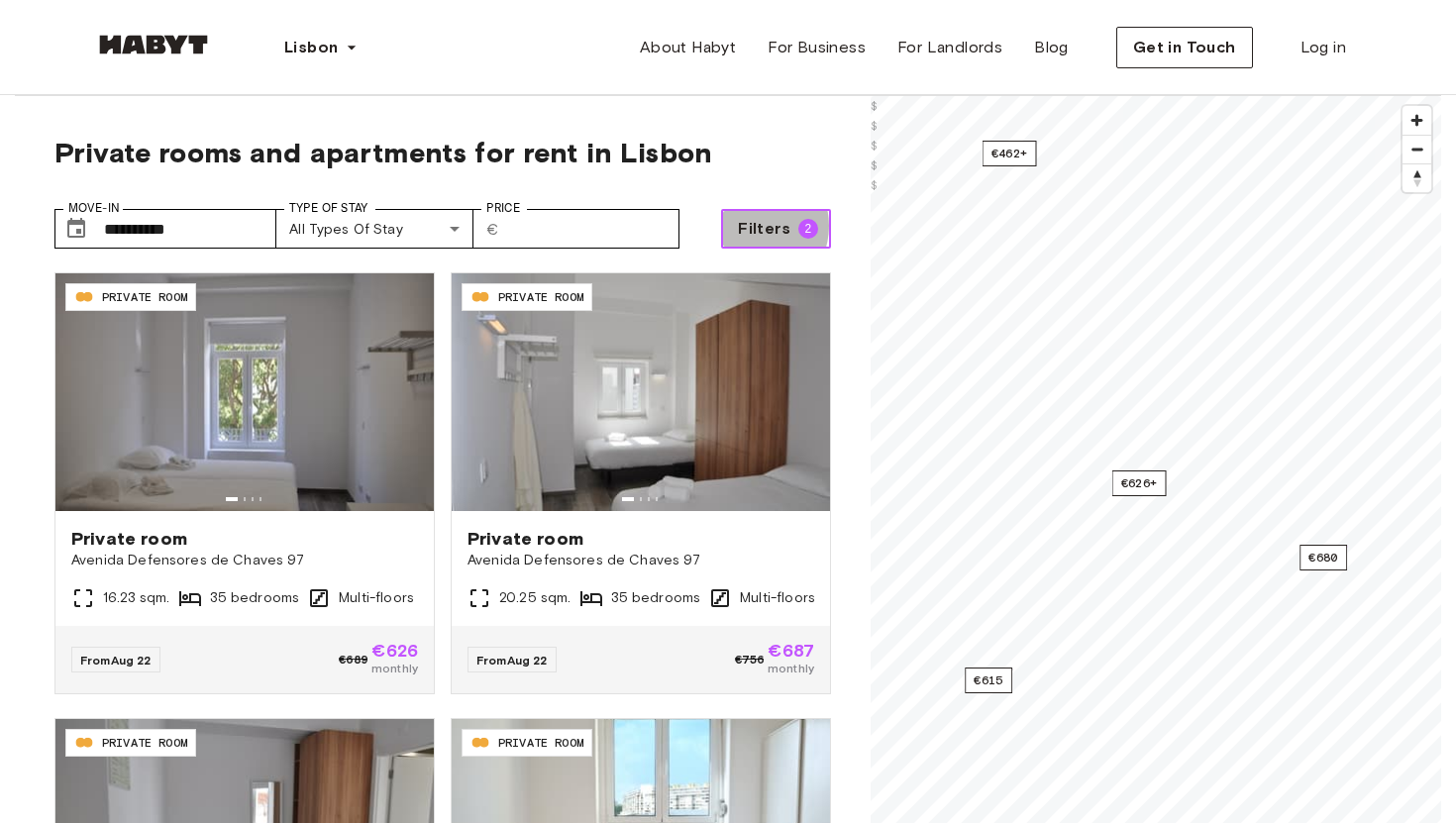 click on "Filters" at bounding box center [764, 229] 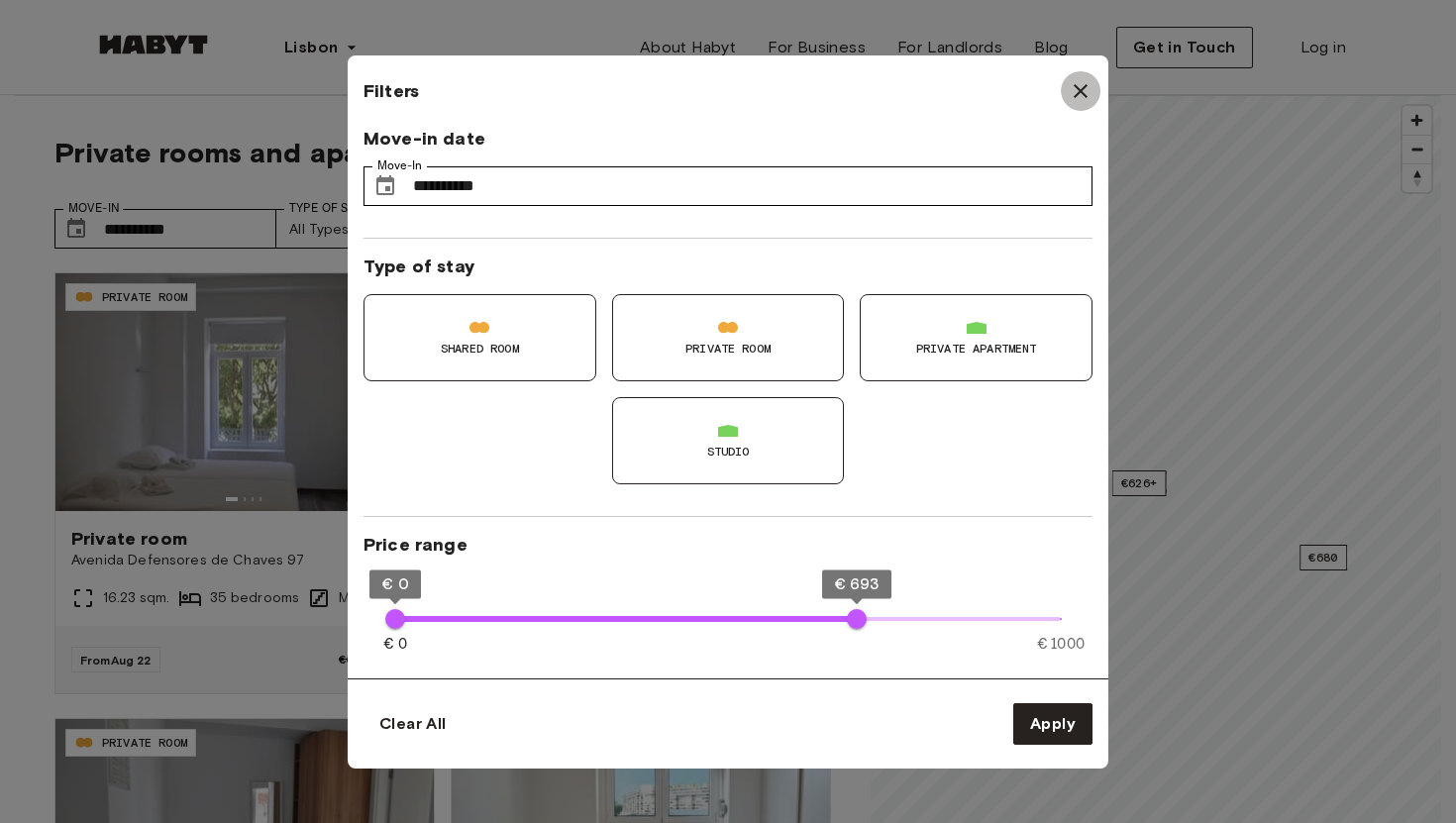 click 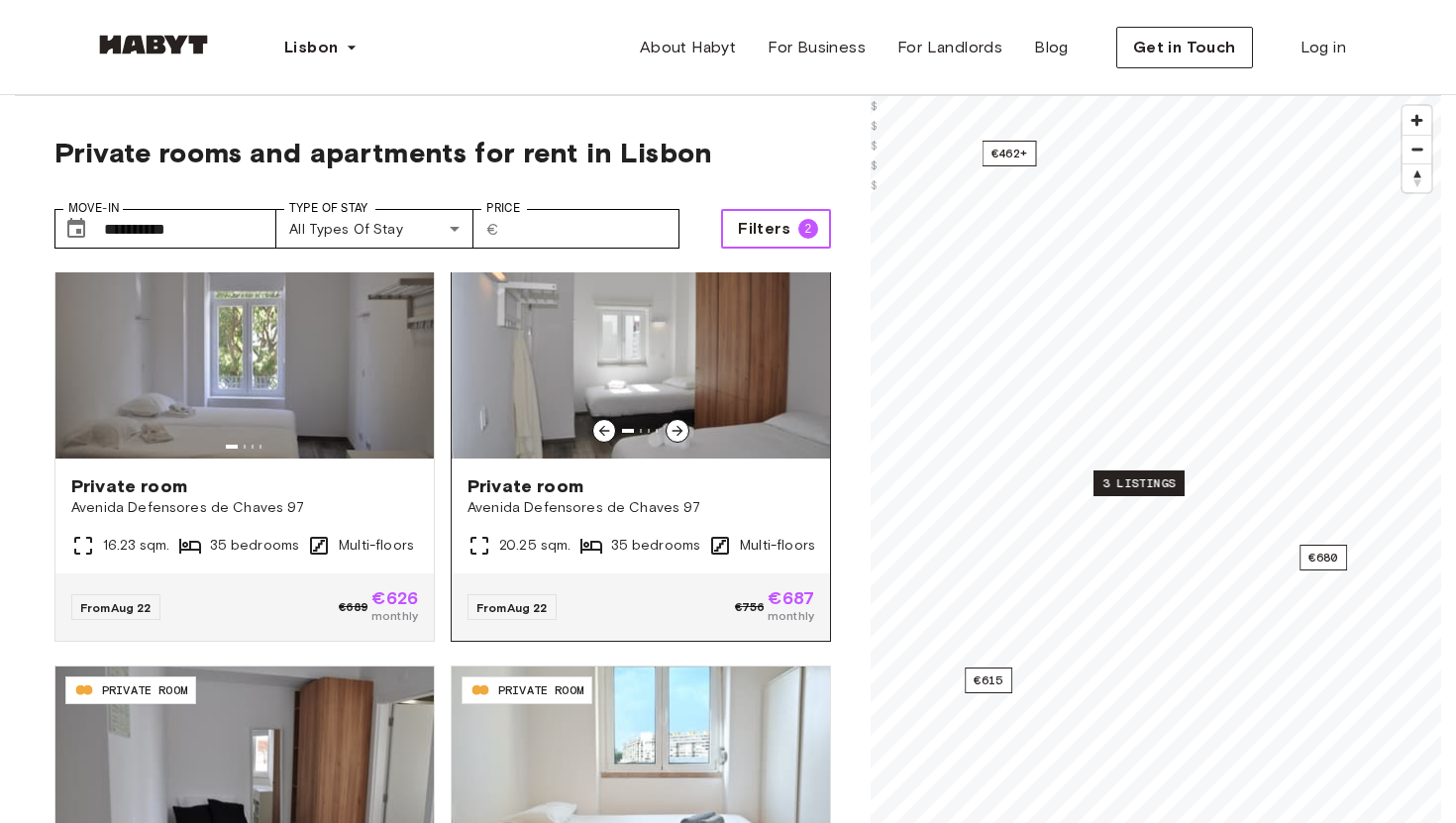scroll, scrollTop: 57, scrollLeft: 0, axis: vertical 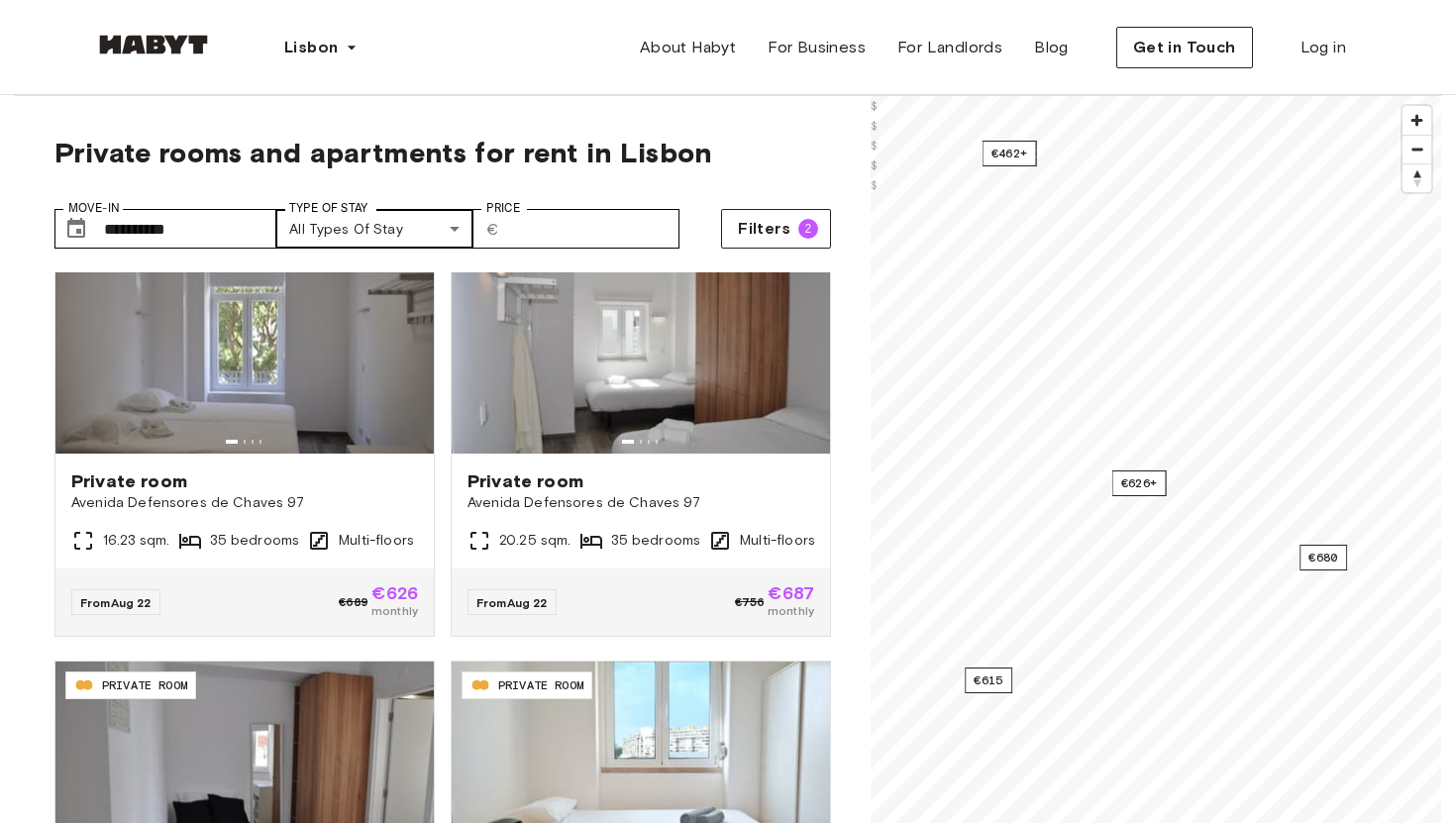 click on "**********" at bounding box center [728, 2431] 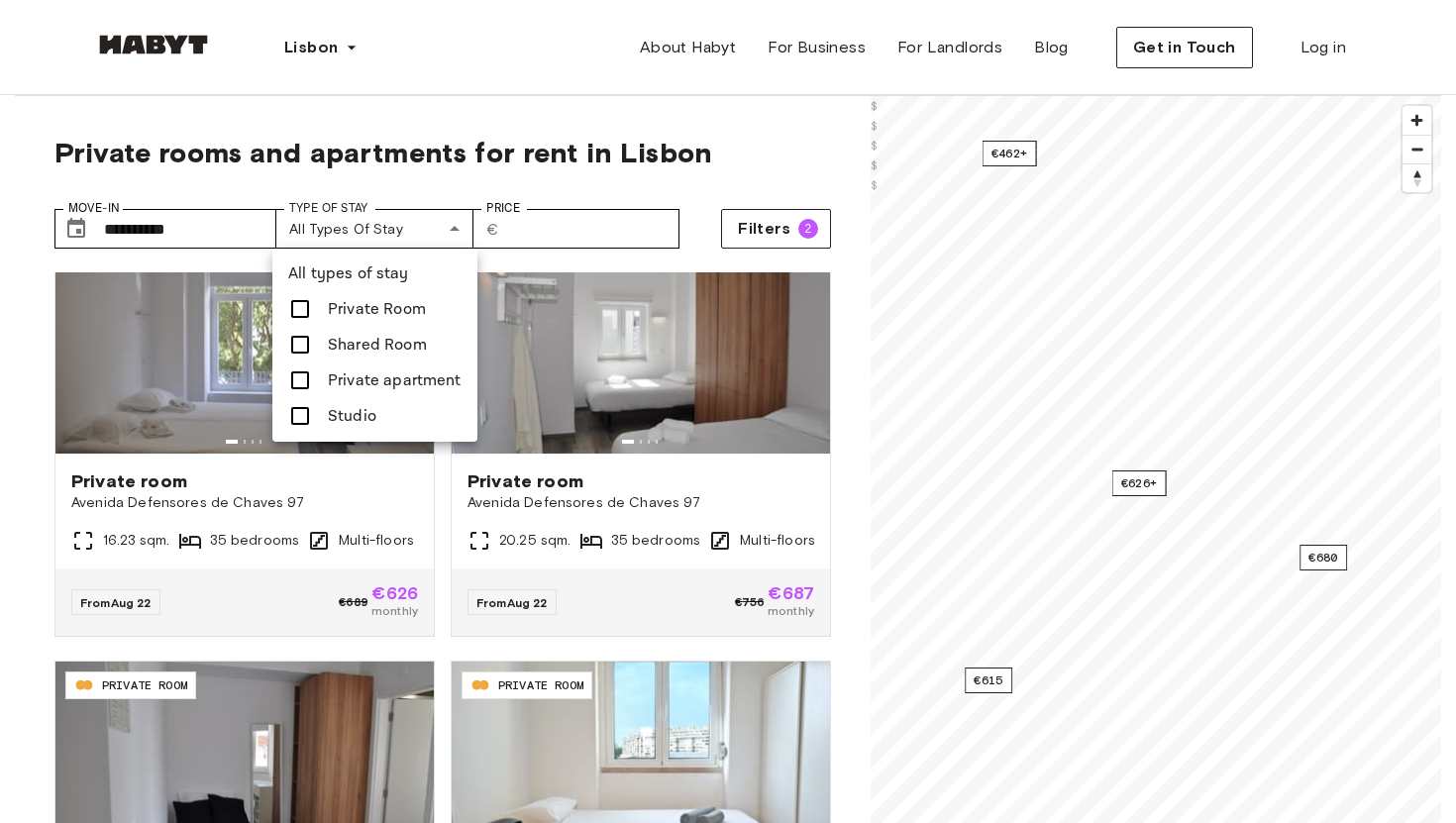 click at bounding box center [728, 411] 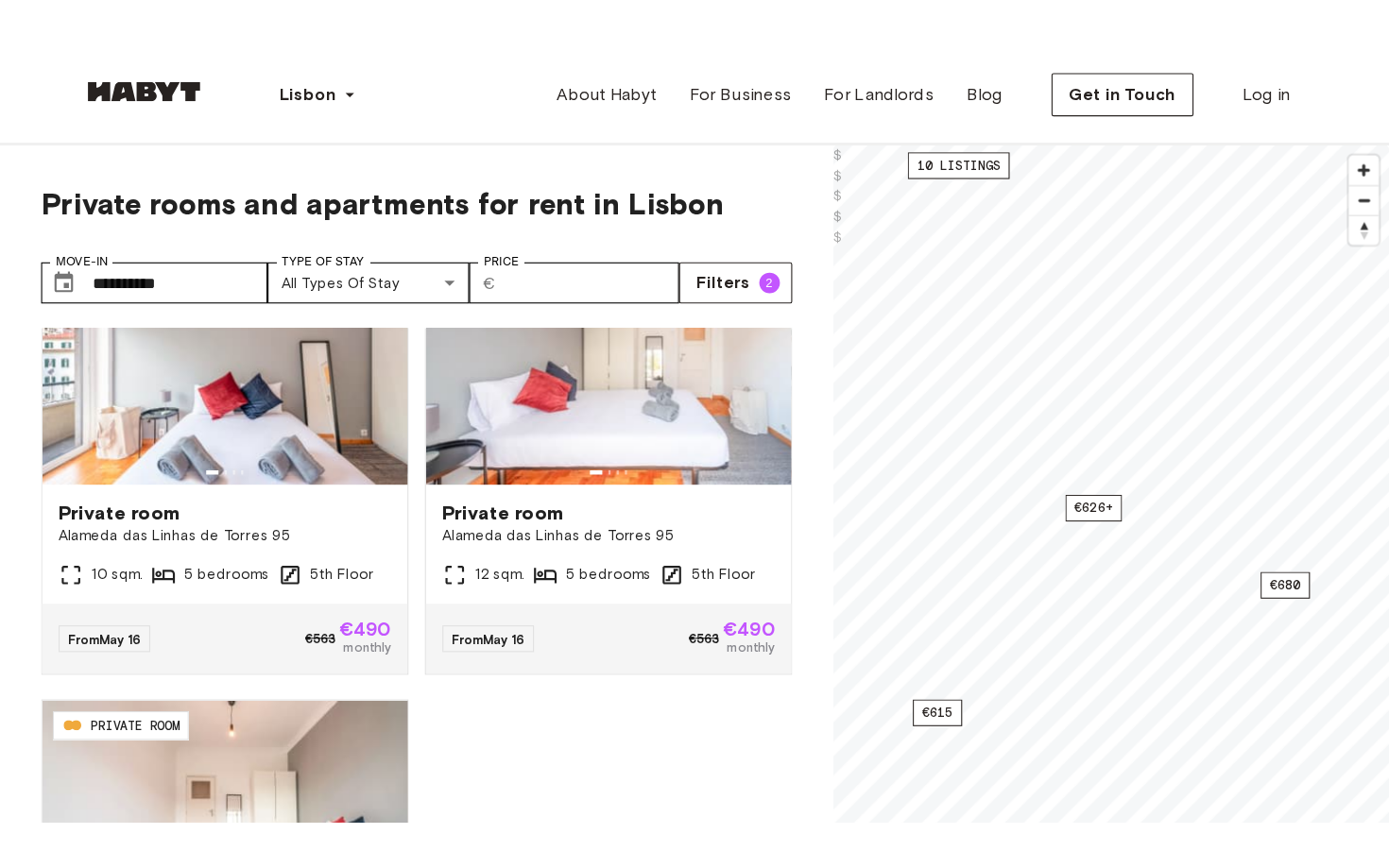 scroll, scrollTop: 3127, scrollLeft: 0, axis: vertical 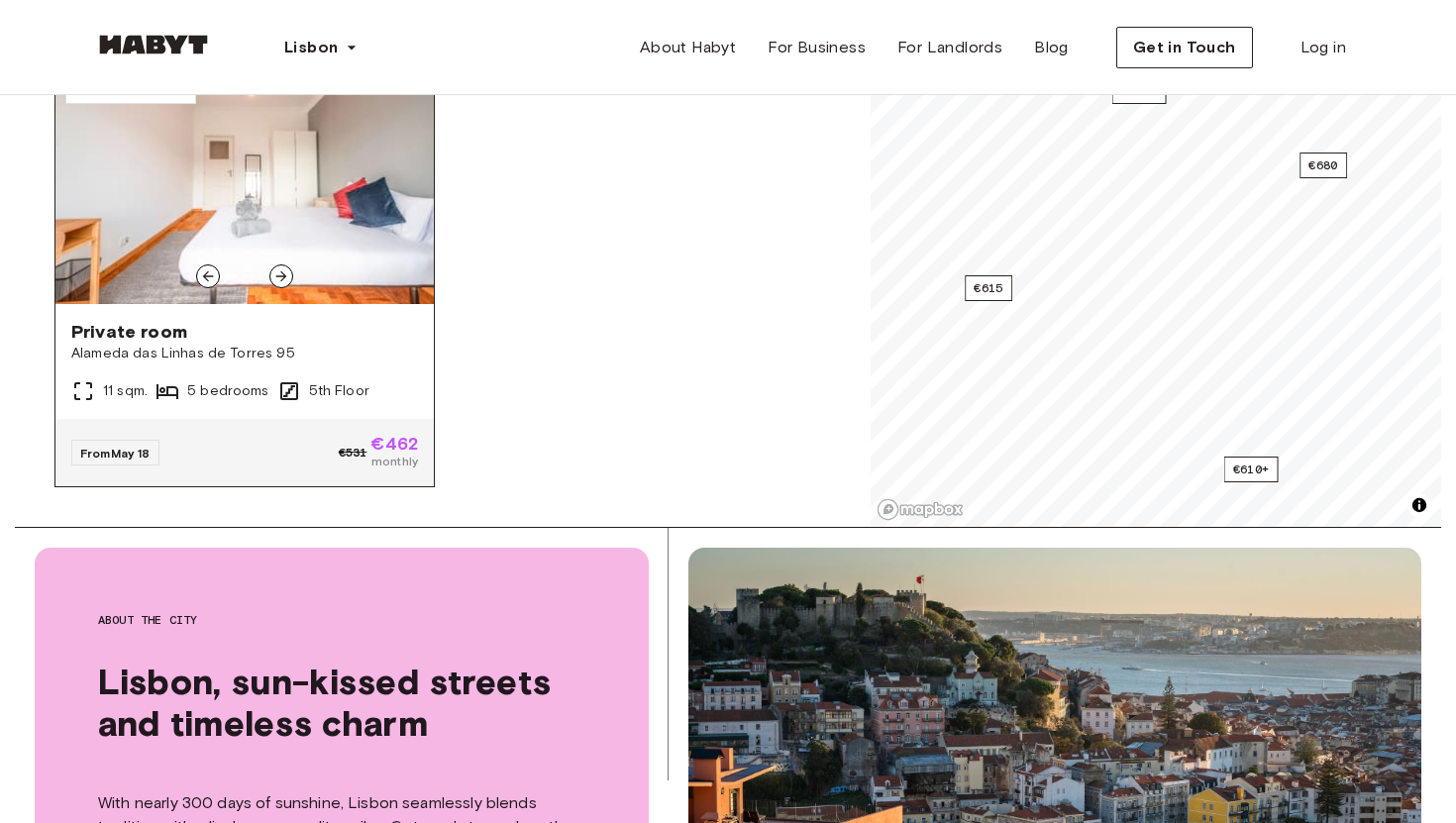 click at bounding box center [245, 185] 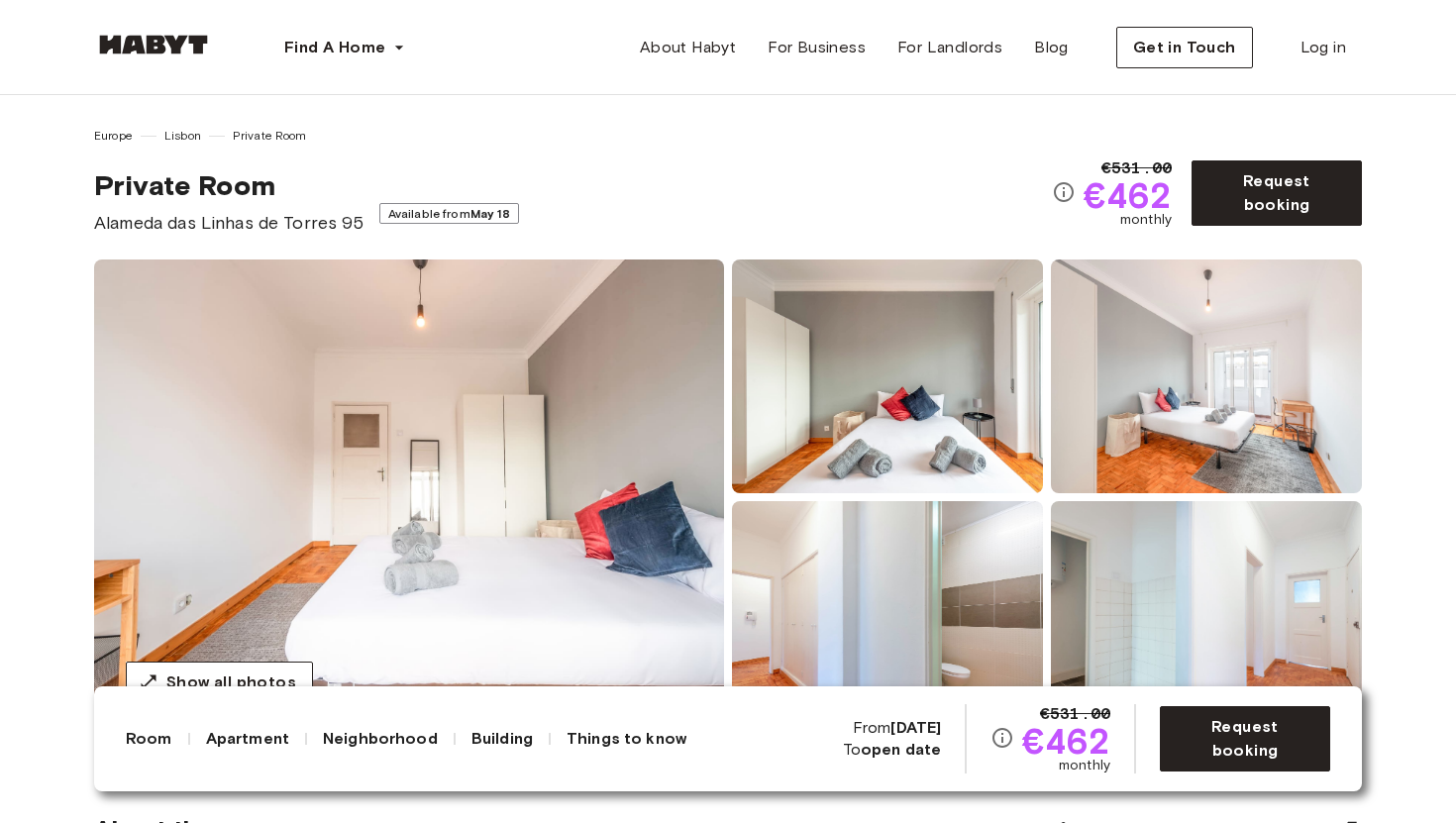 scroll, scrollTop: 0, scrollLeft: 0, axis: both 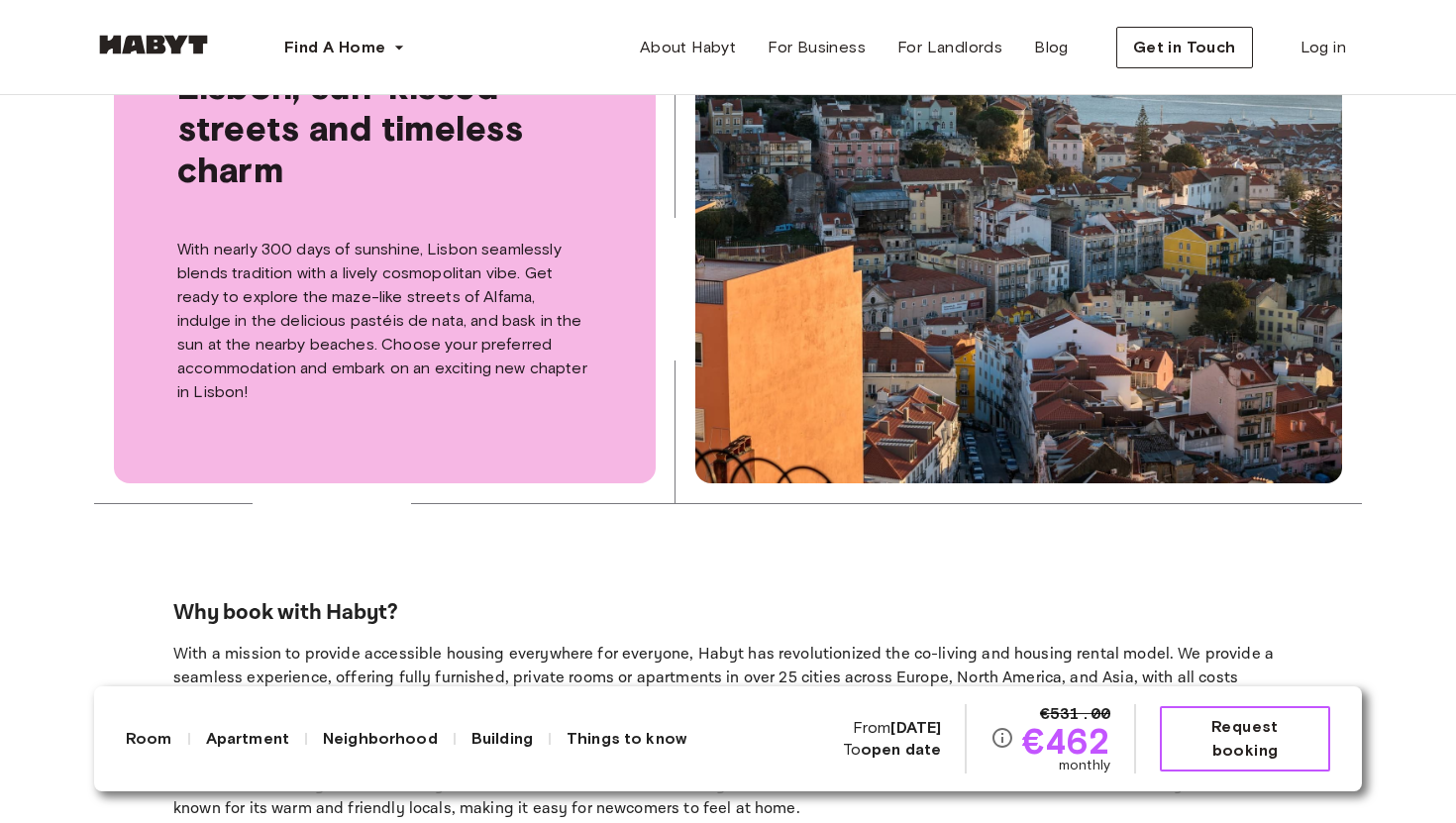 click on "Request booking" at bounding box center [1245, 739] 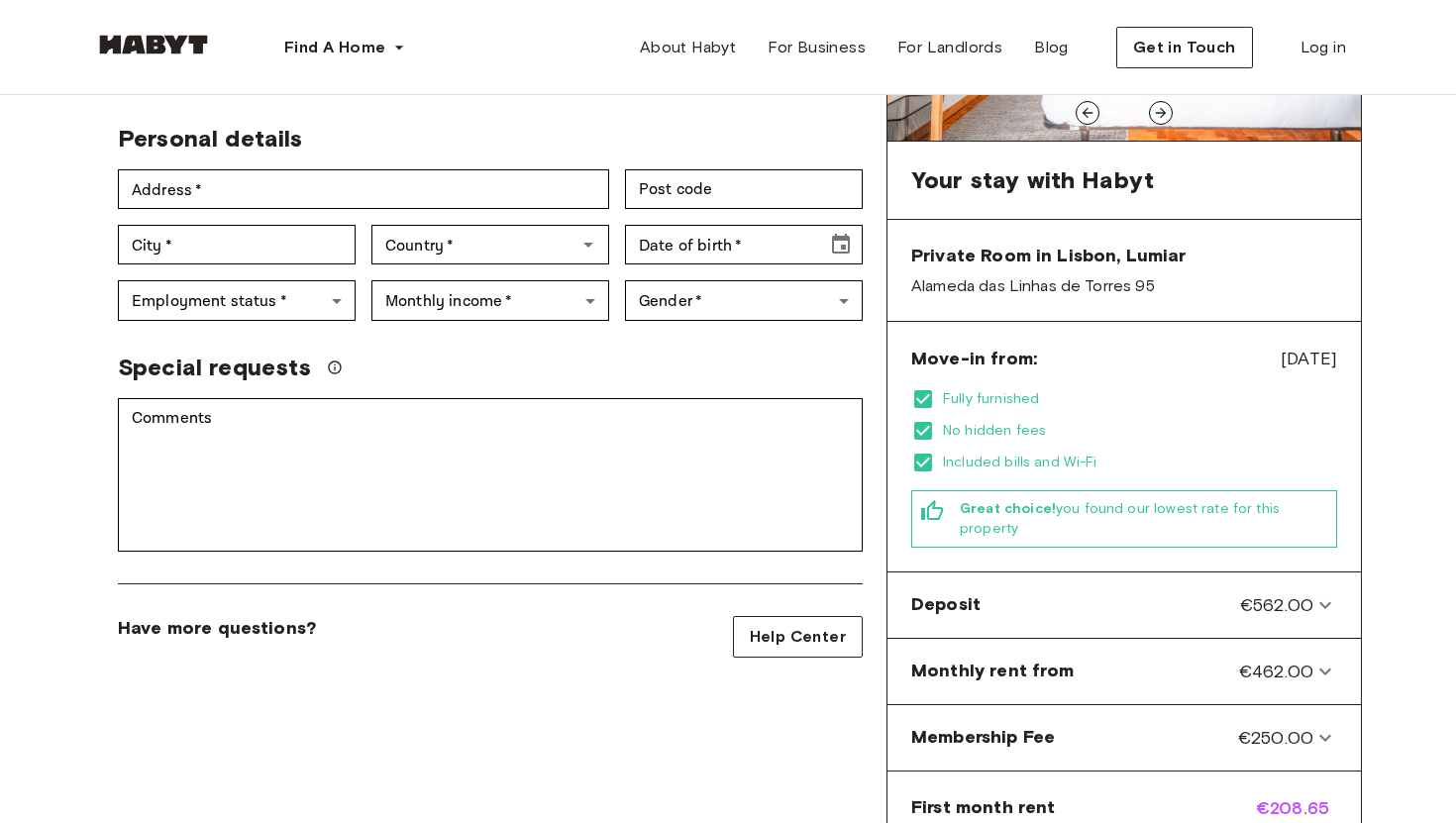 scroll, scrollTop: 0, scrollLeft: 0, axis: both 